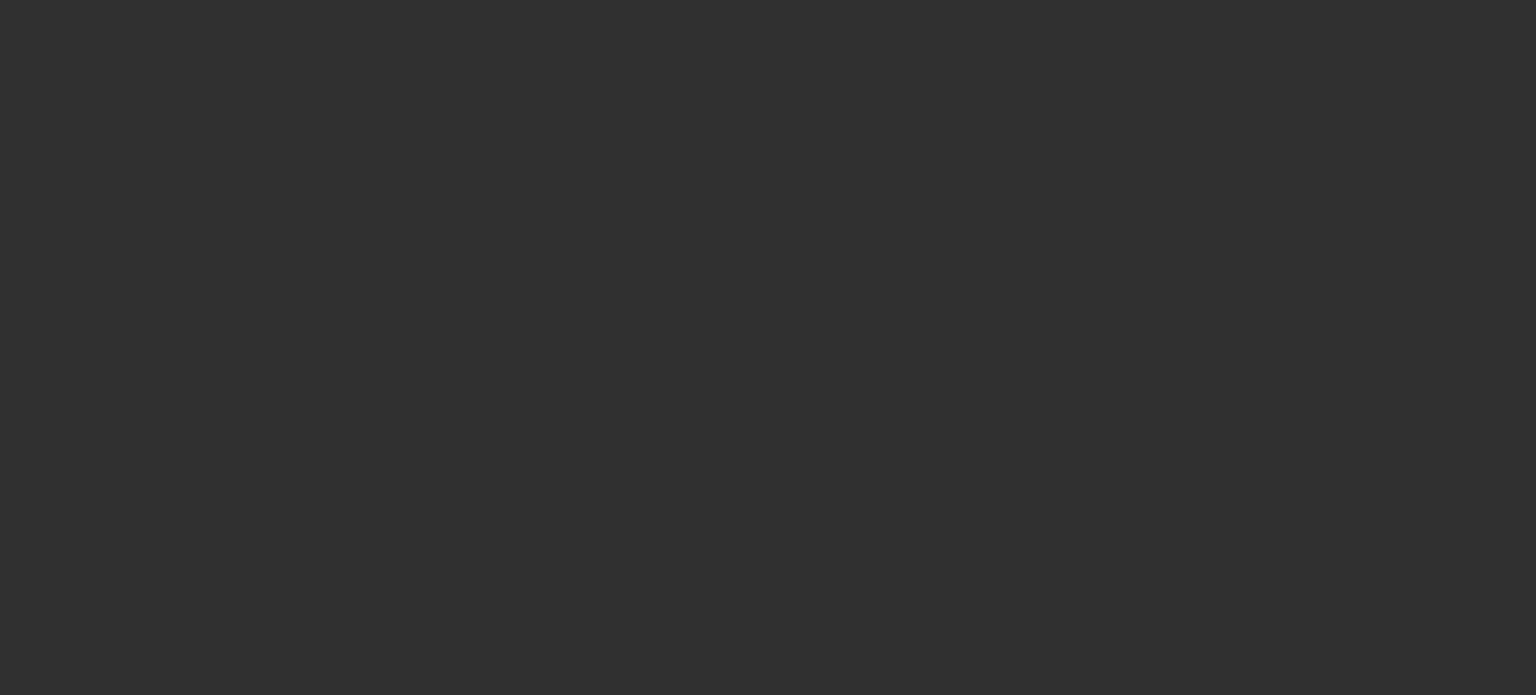 scroll, scrollTop: 0, scrollLeft: 0, axis: both 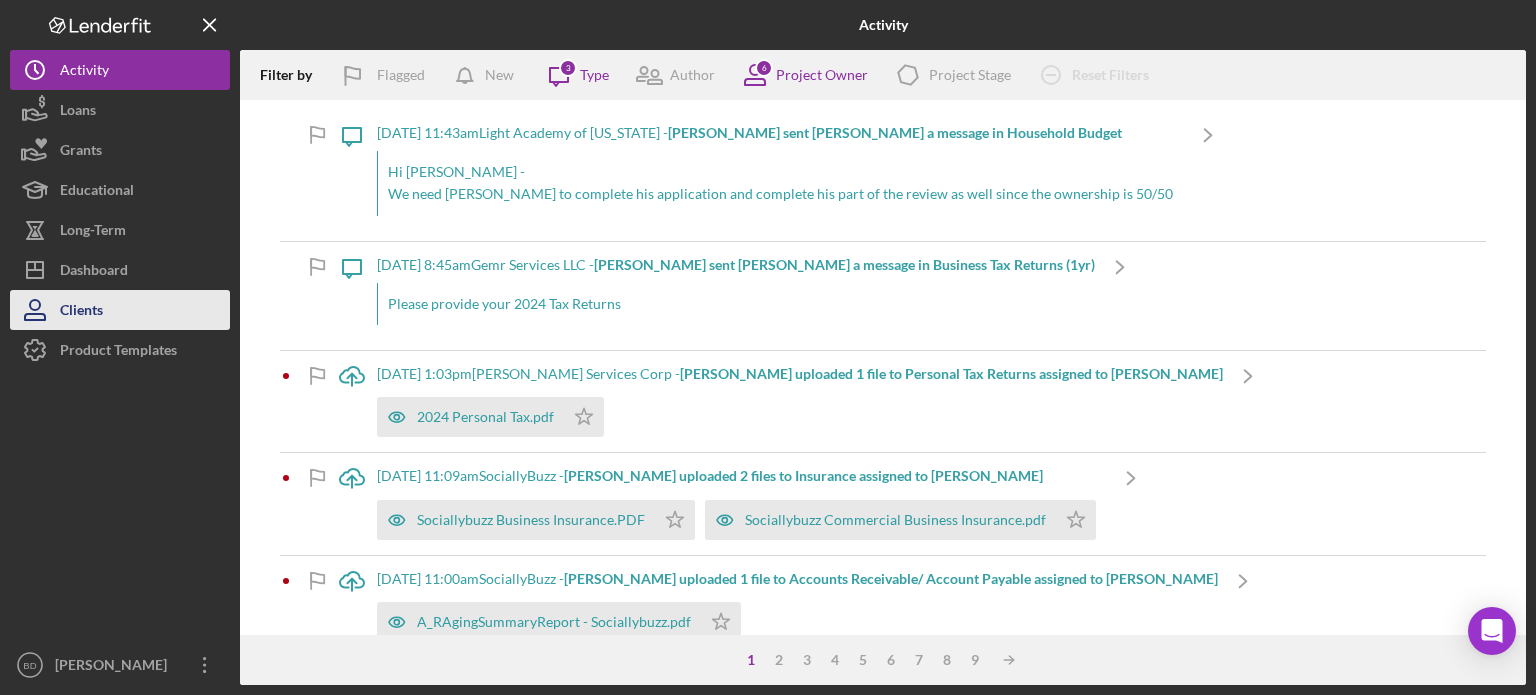 click on "Clients" at bounding box center [81, 312] 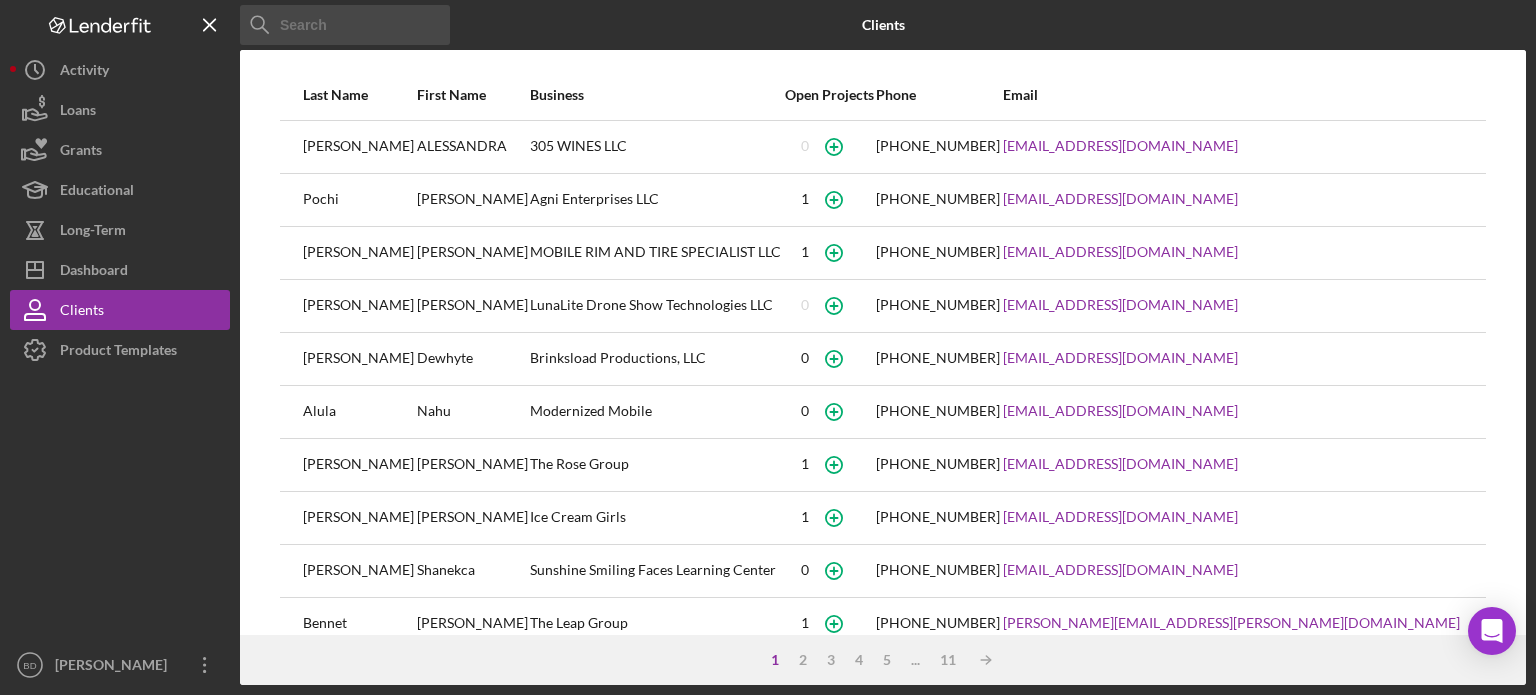click at bounding box center (345, 25) 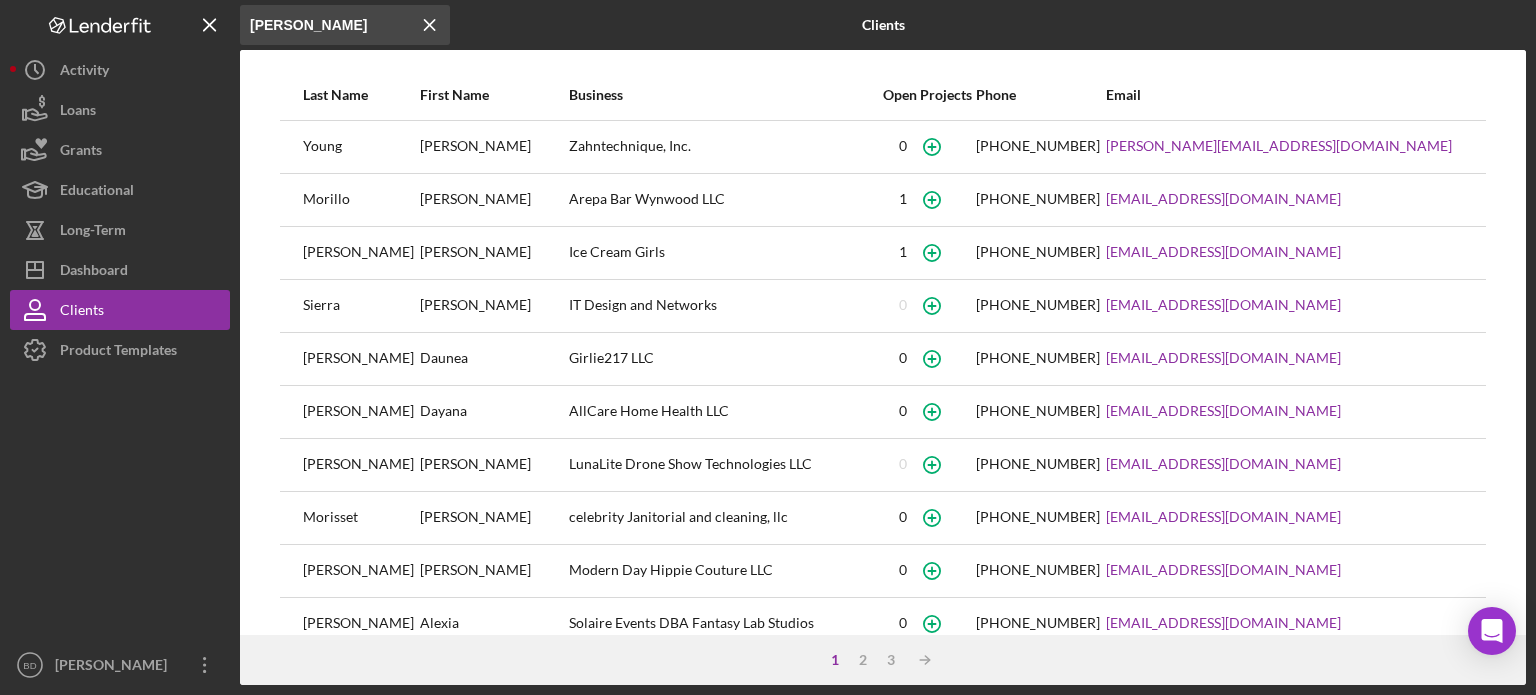 type on "[PERSON_NAME]" 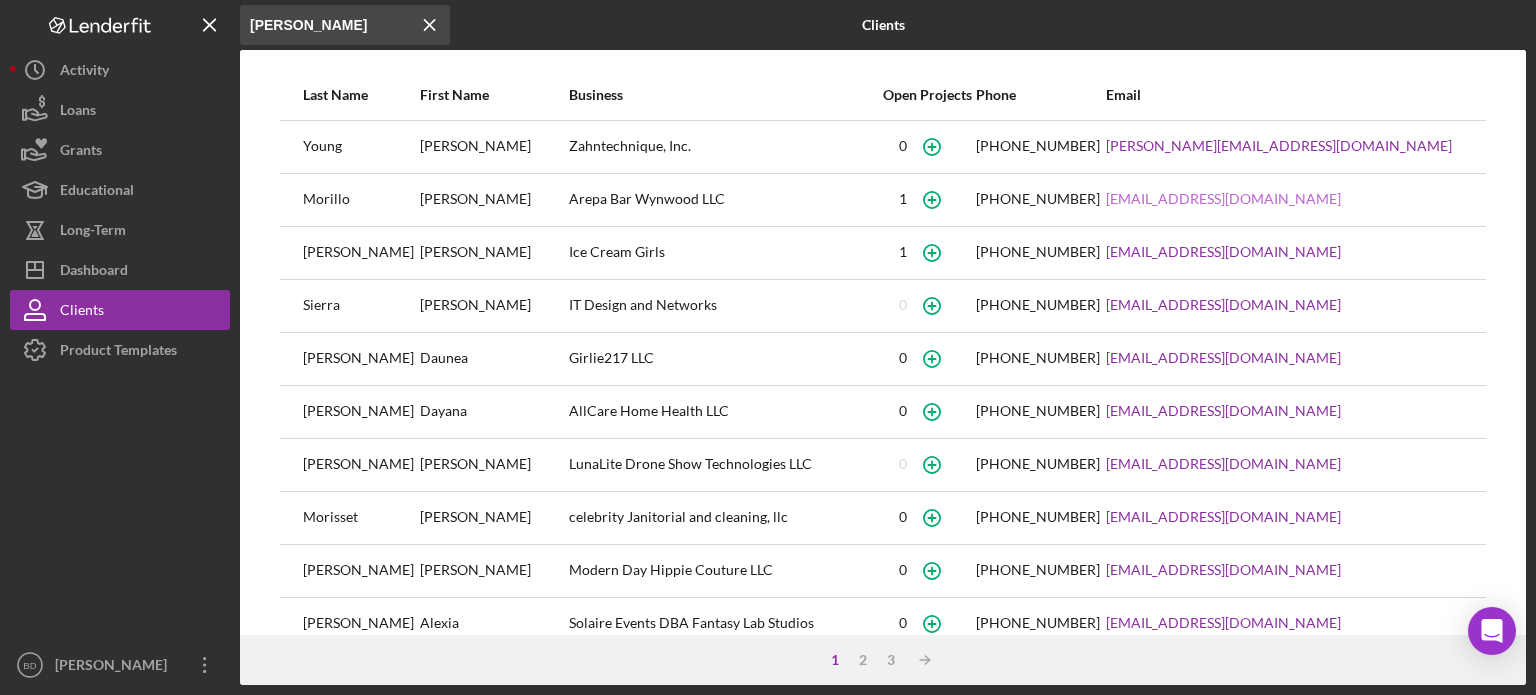 click on "[EMAIL_ADDRESS][DOMAIN_NAME]" at bounding box center [1223, 199] 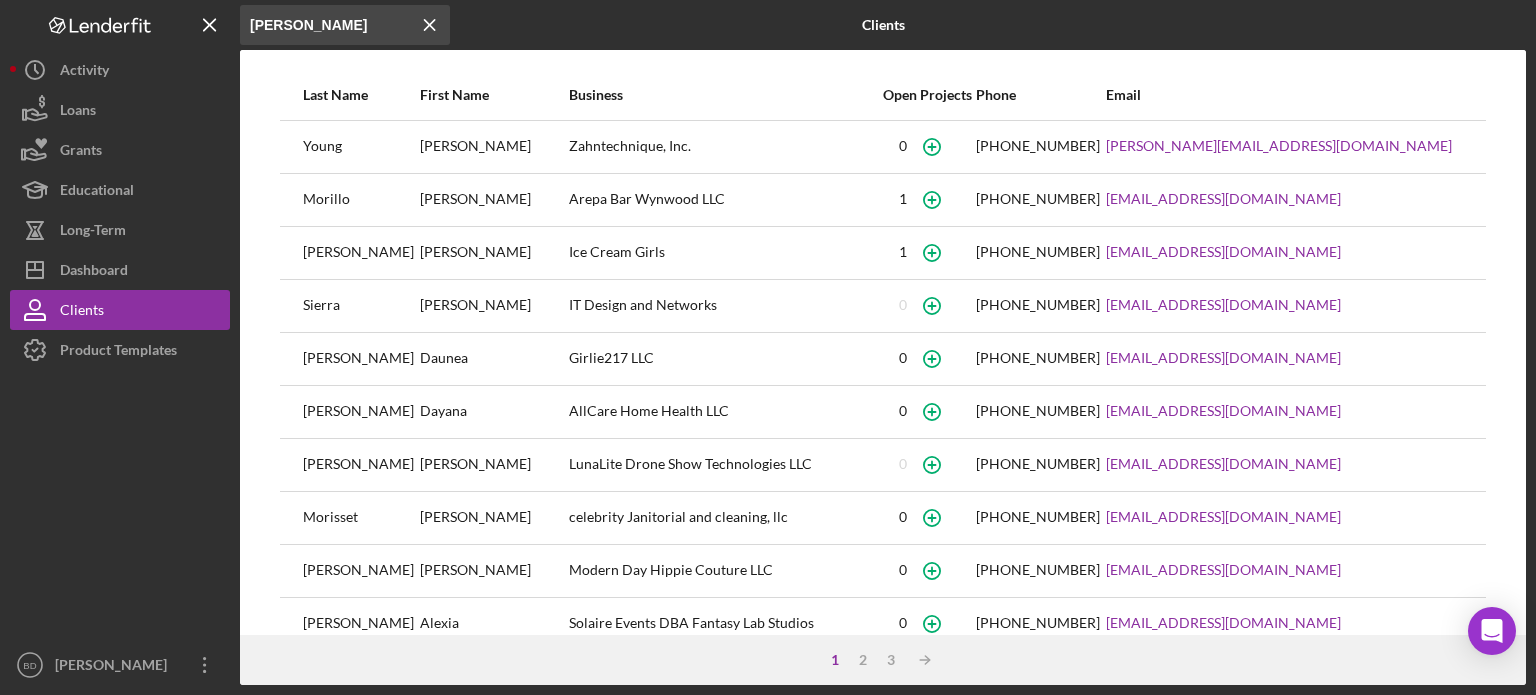 click on "[EMAIL_ADDRESS][DOMAIN_NAME]" at bounding box center (1284, 253) 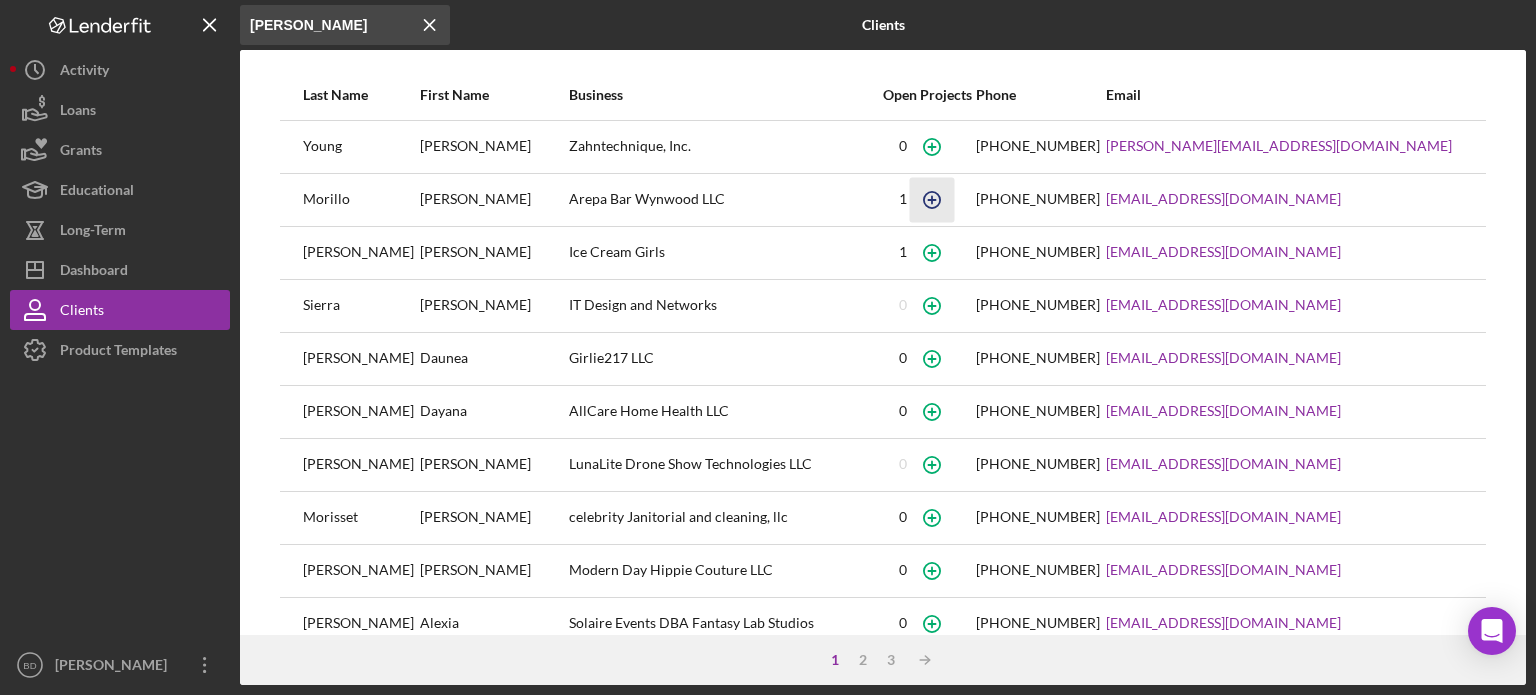 click on "[PHONE_NUMBER]" at bounding box center (1038, 199) 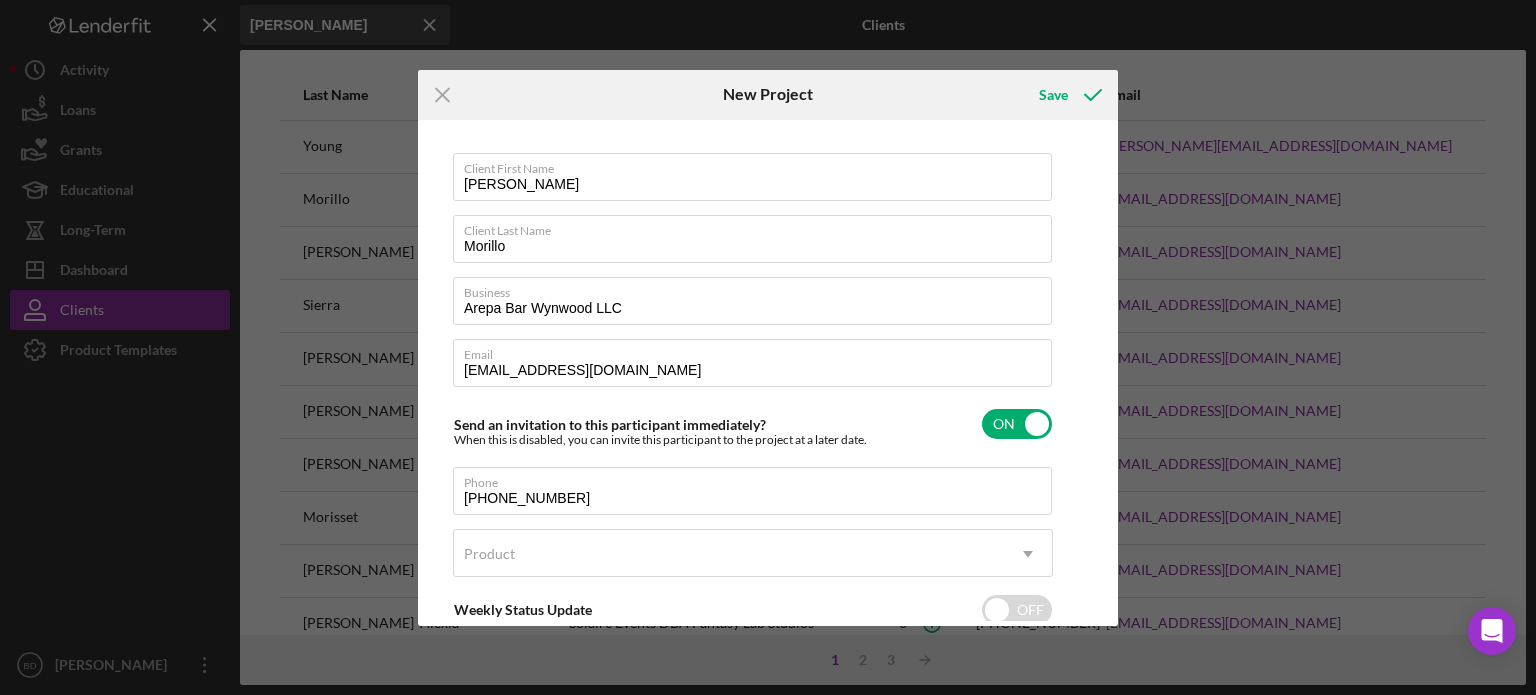scroll, scrollTop: 0, scrollLeft: 0, axis: both 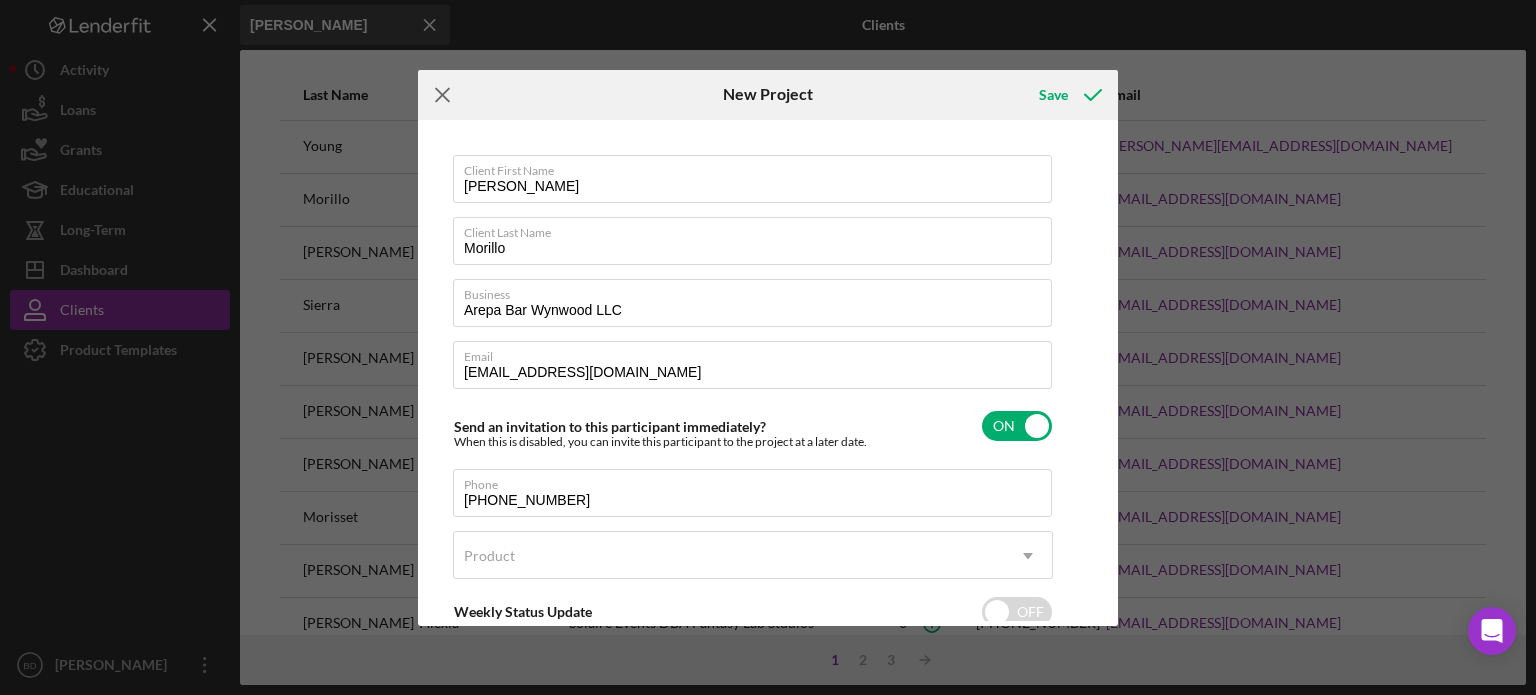 click on "Icon/Menu Close" 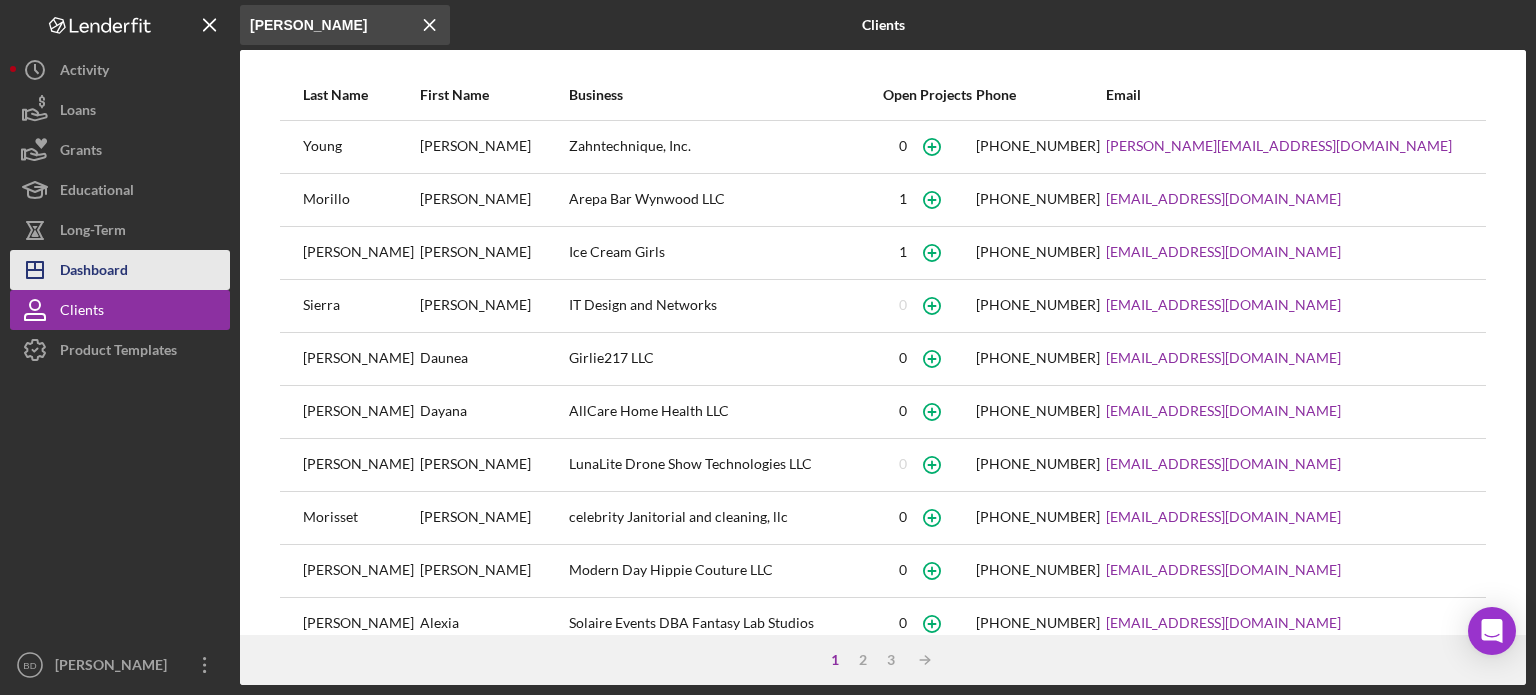 click on "Dashboard" at bounding box center [94, 272] 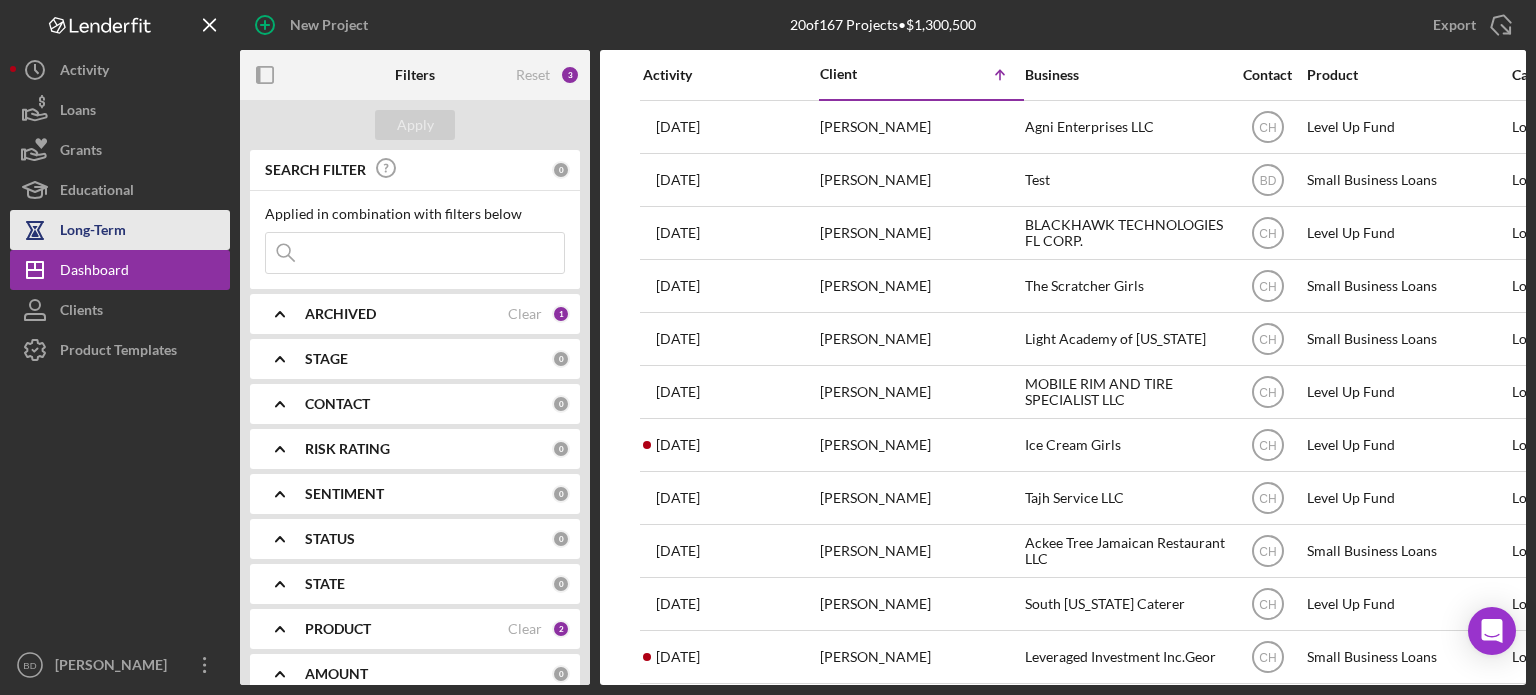click on "Long-Term" at bounding box center (93, 232) 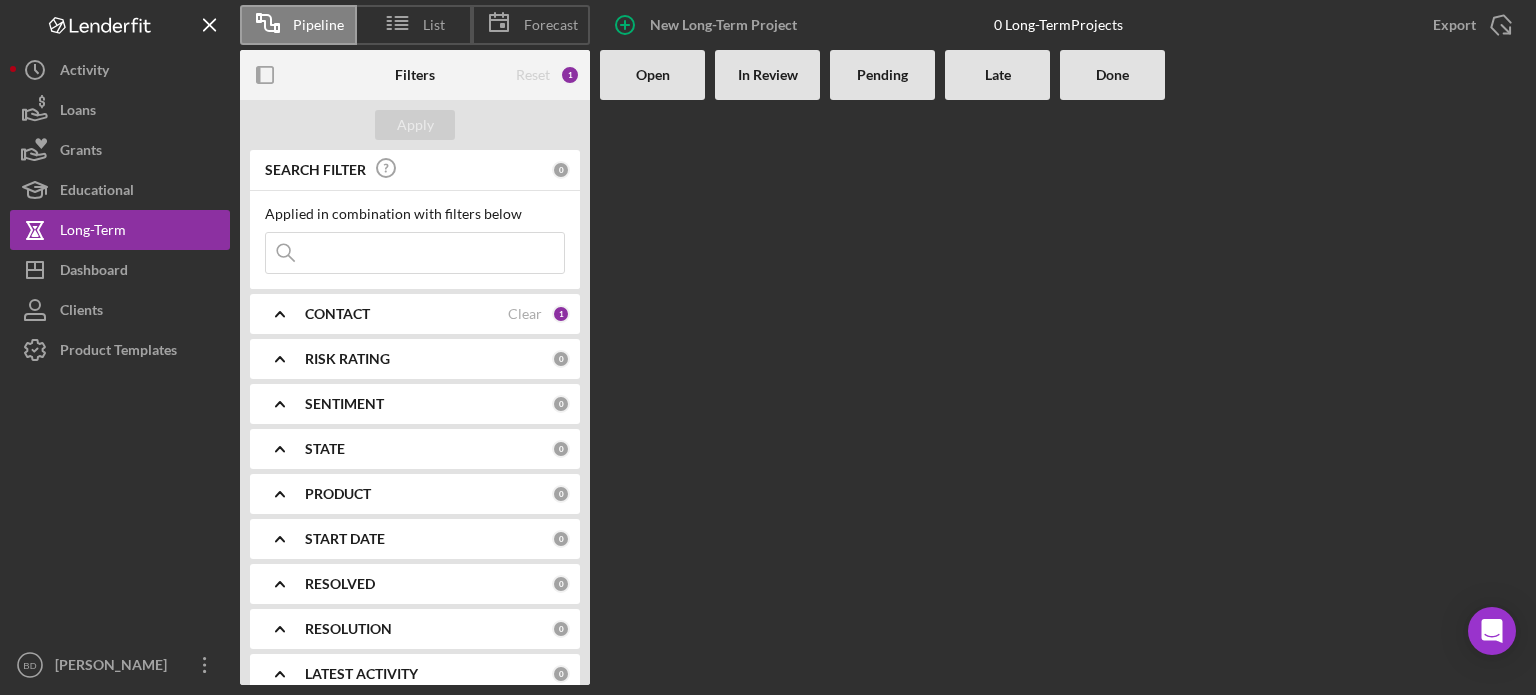 scroll, scrollTop: 23, scrollLeft: 0, axis: vertical 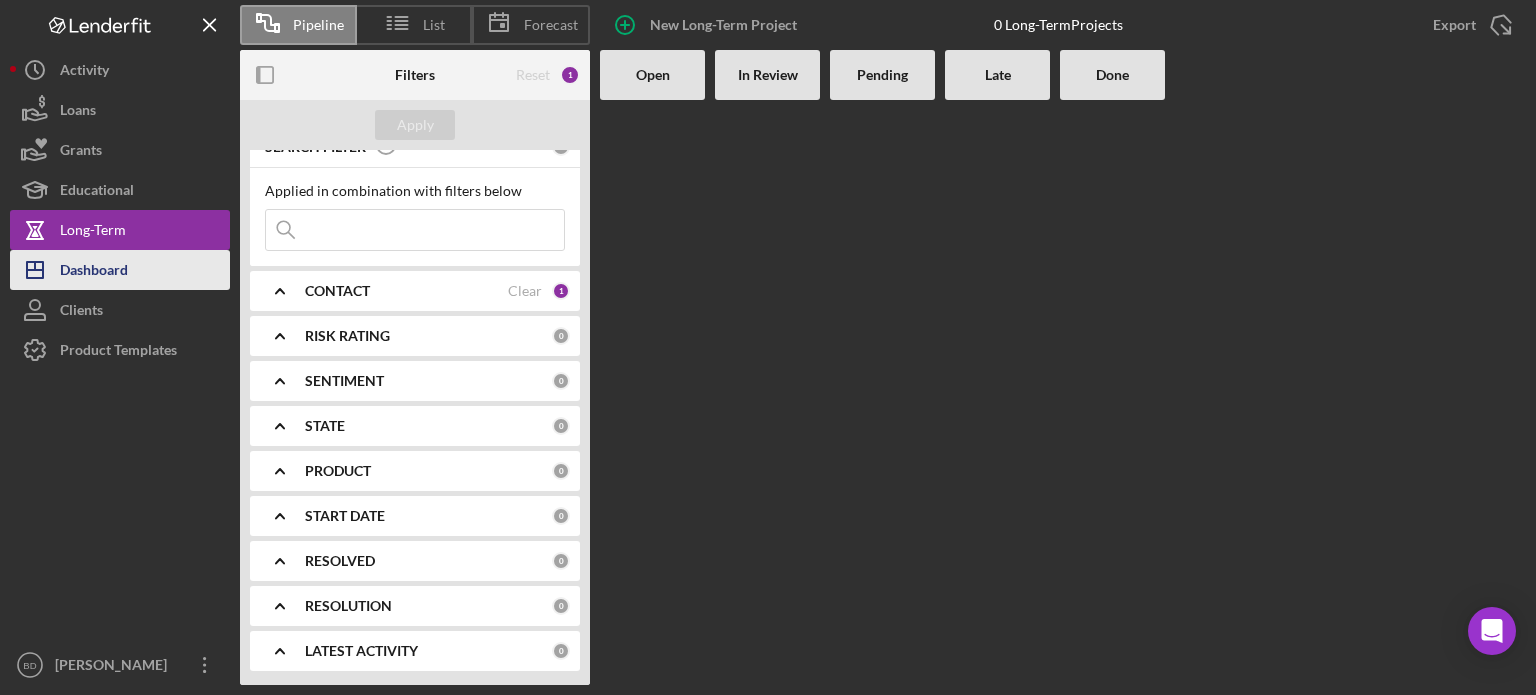 click on "Dashboard" at bounding box center [94, 272] 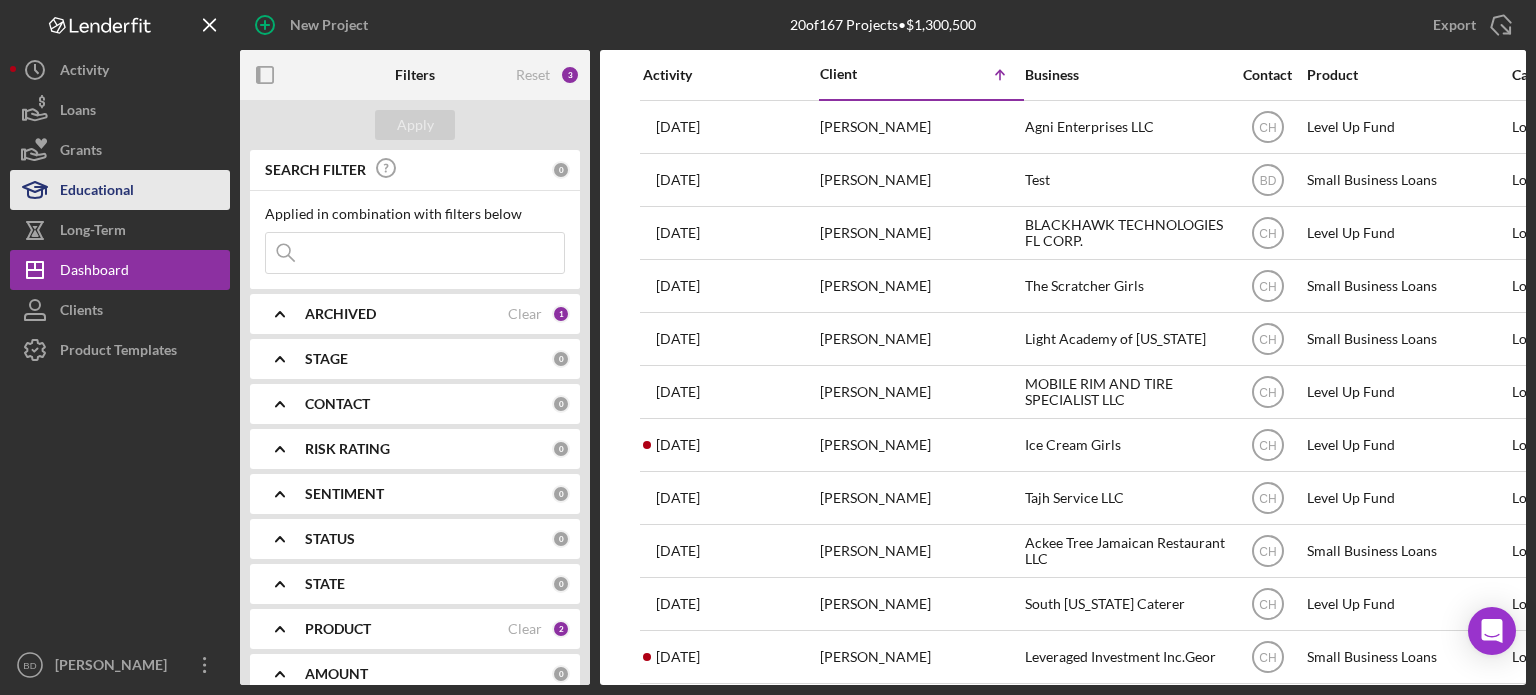 click on "Educational" at bounding box center [97, 192] 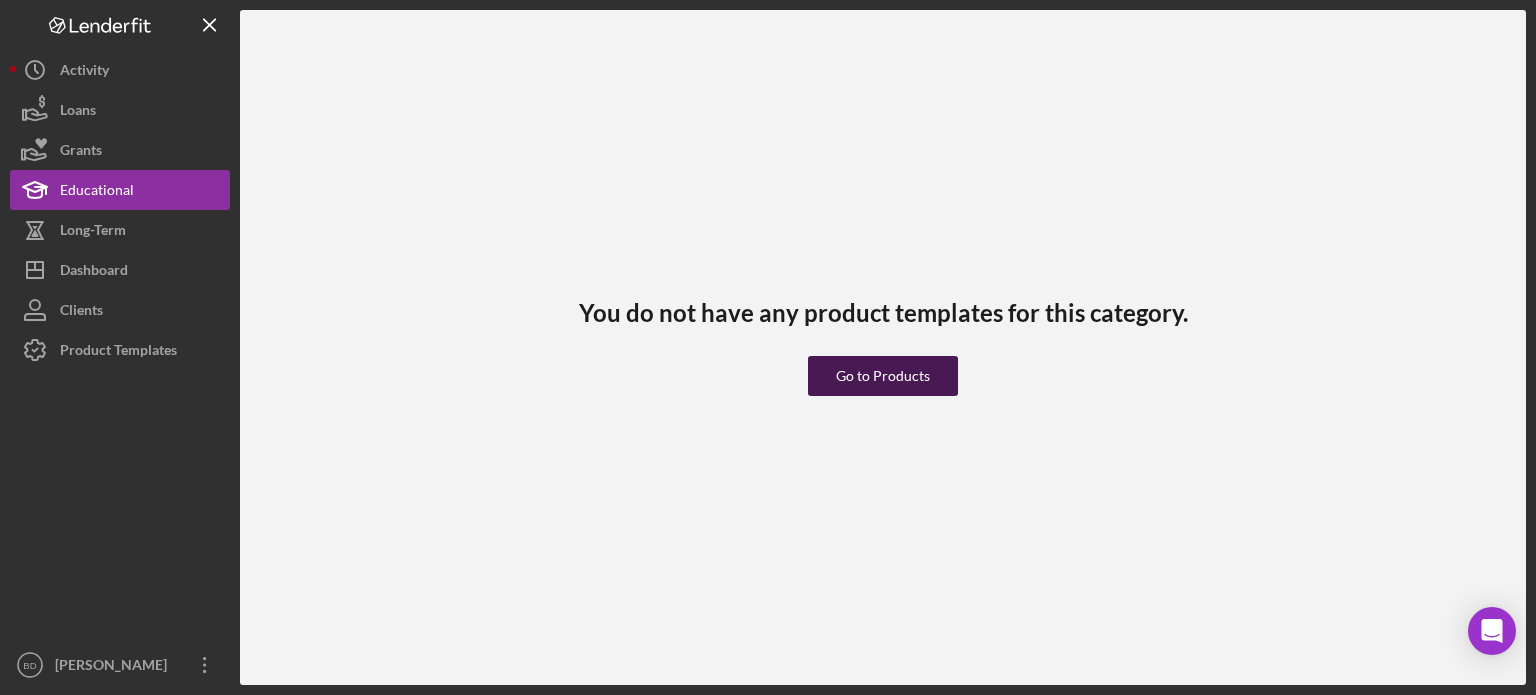 click on "Go to Products" at bounding box center [883, 376] 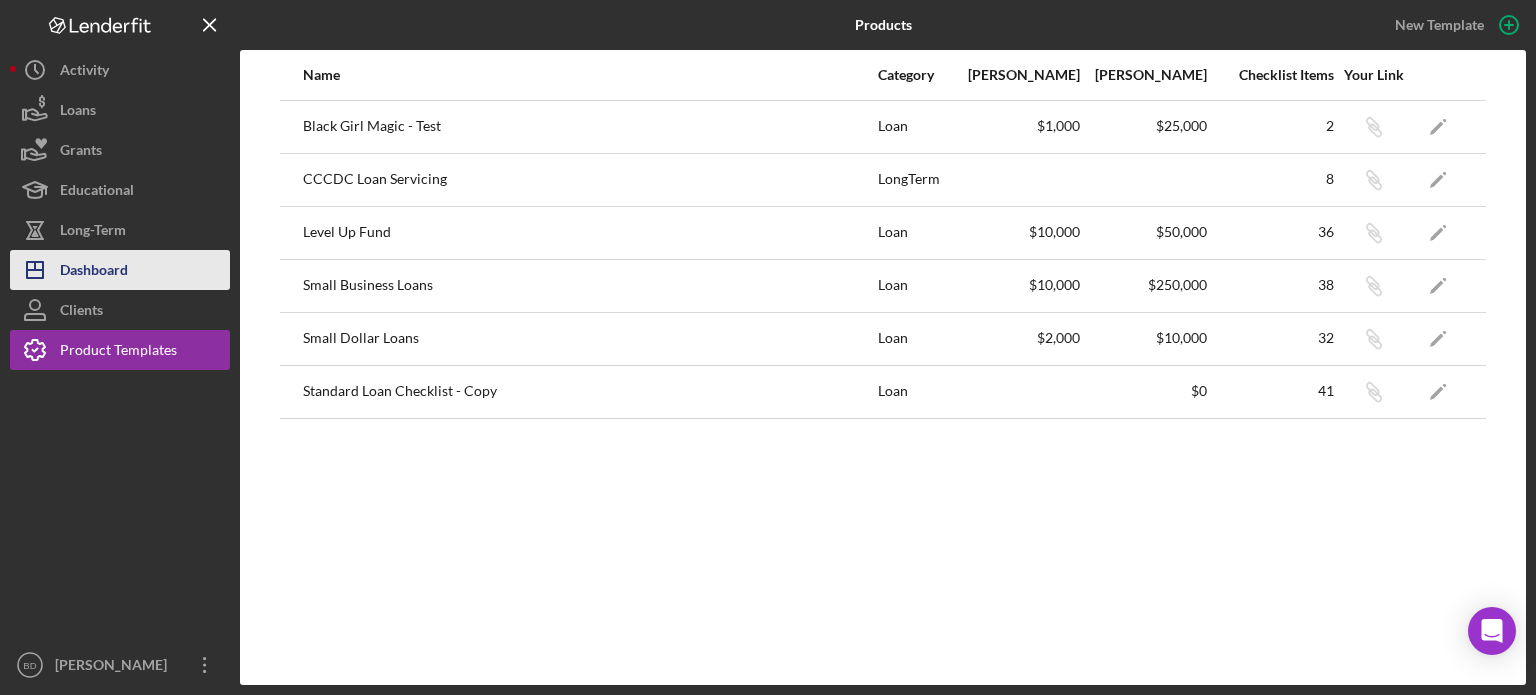click on "Dashboard" at bounding box center [94, 272] 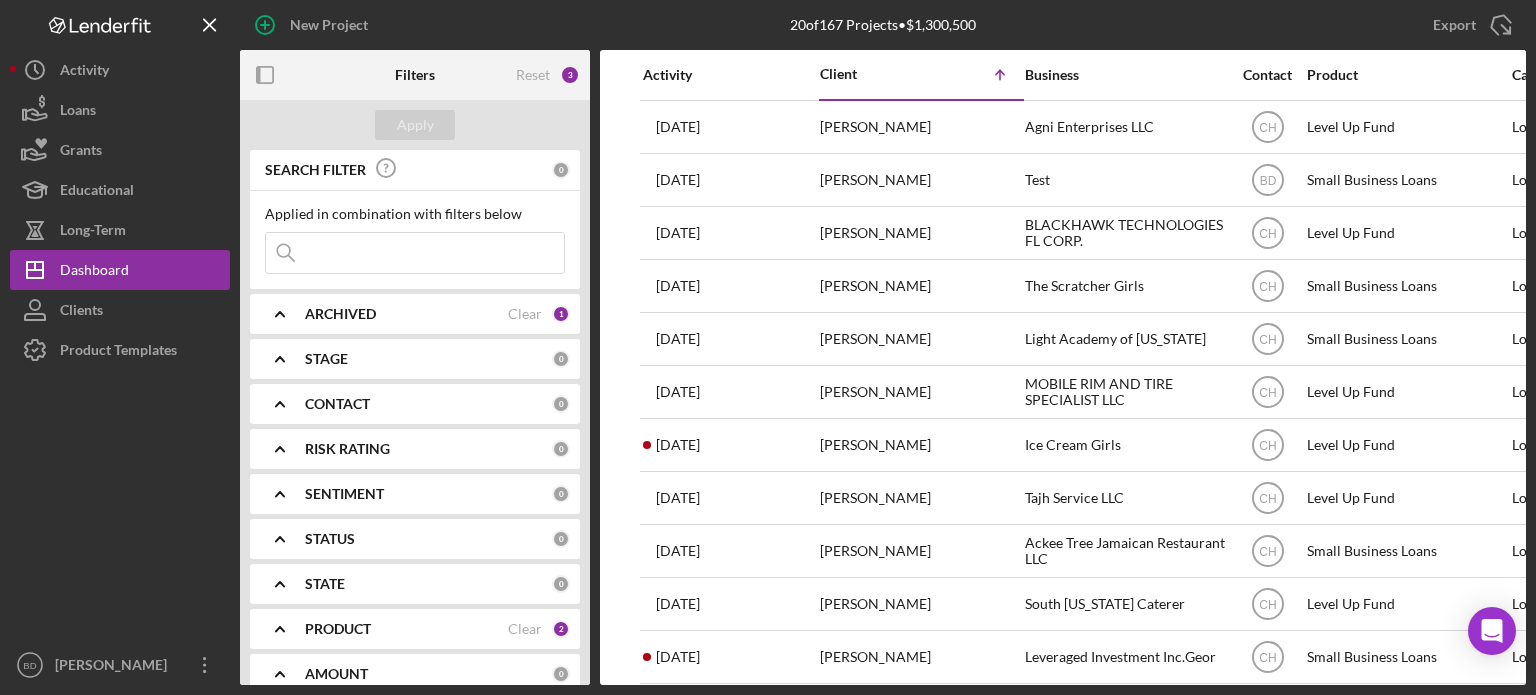 click on "PRODUCT" at bounding box center (338, 629) 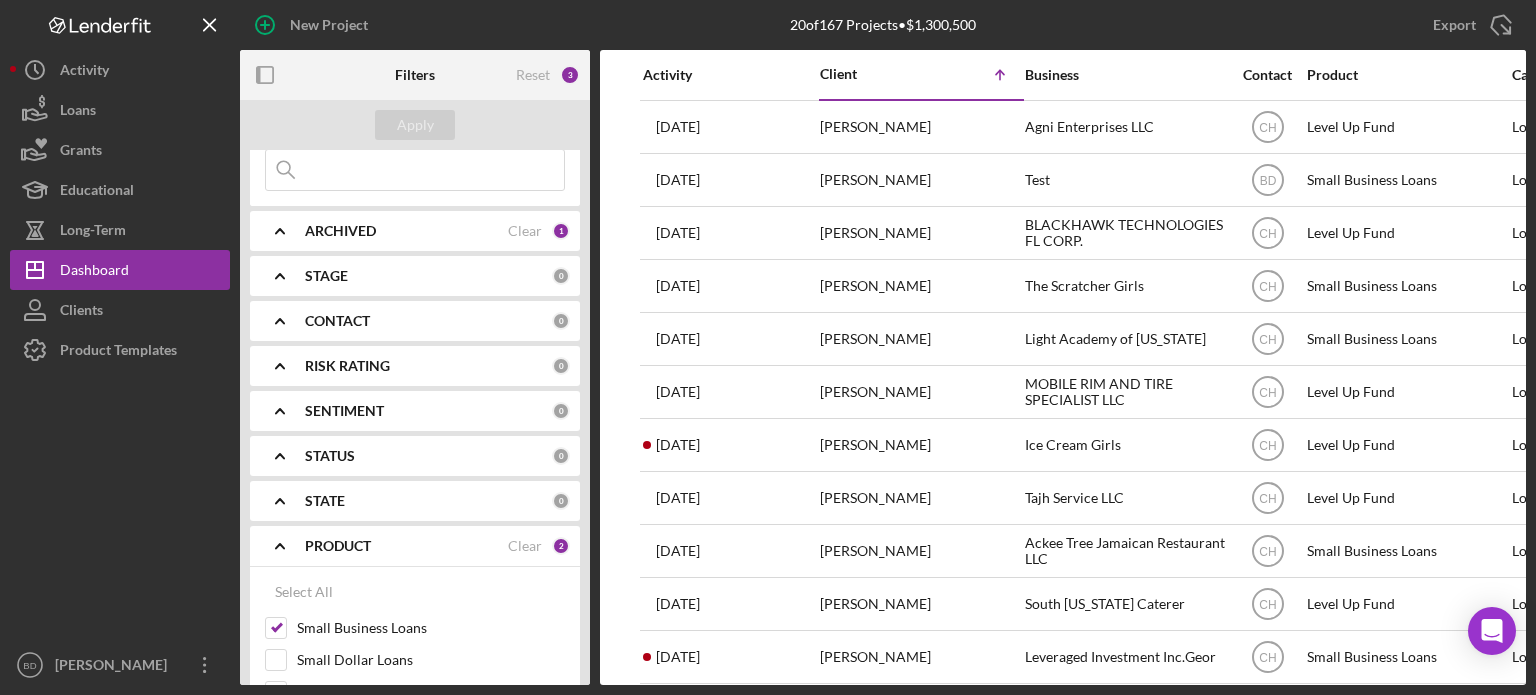 scroll, scrollTop: 200, scrollLeft: 0, axis: vertical 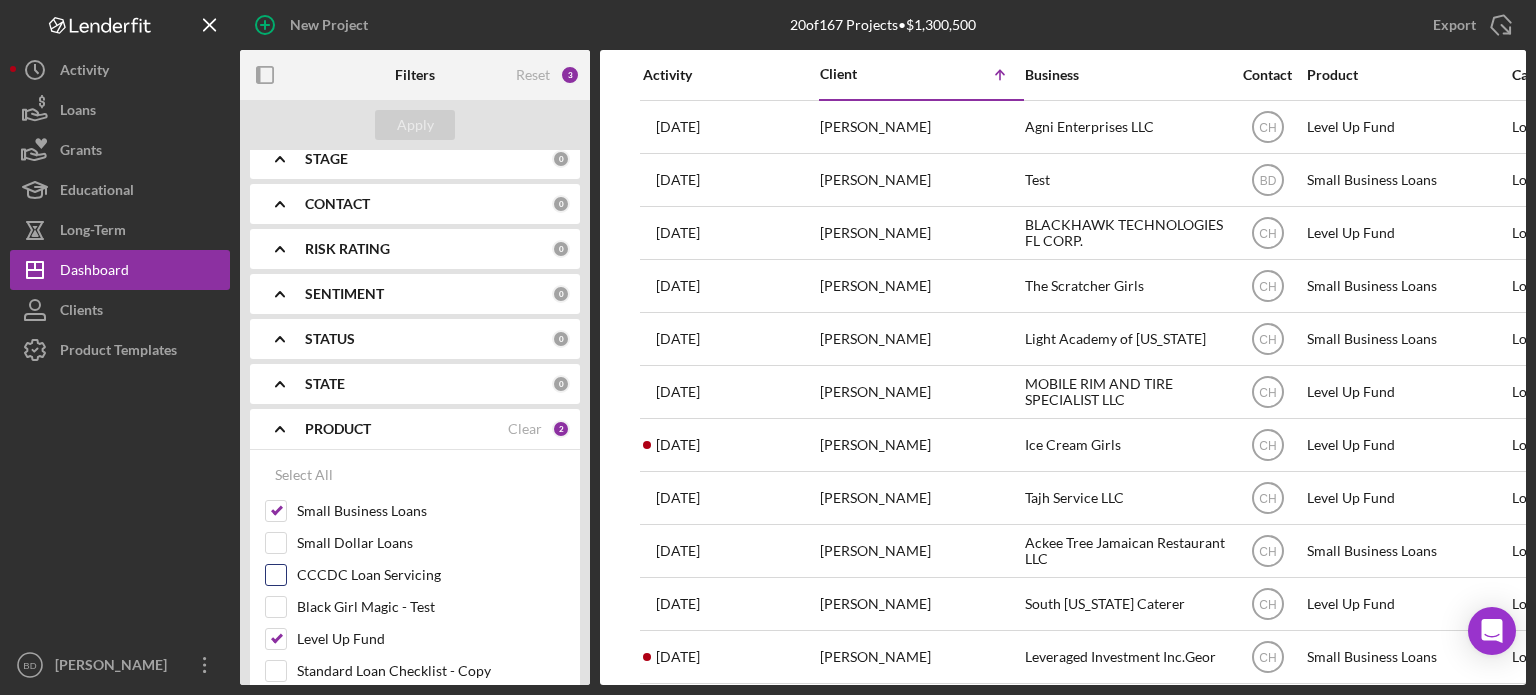 click on "CCCDC Loan Servicing" at bounding box center [276, 575] 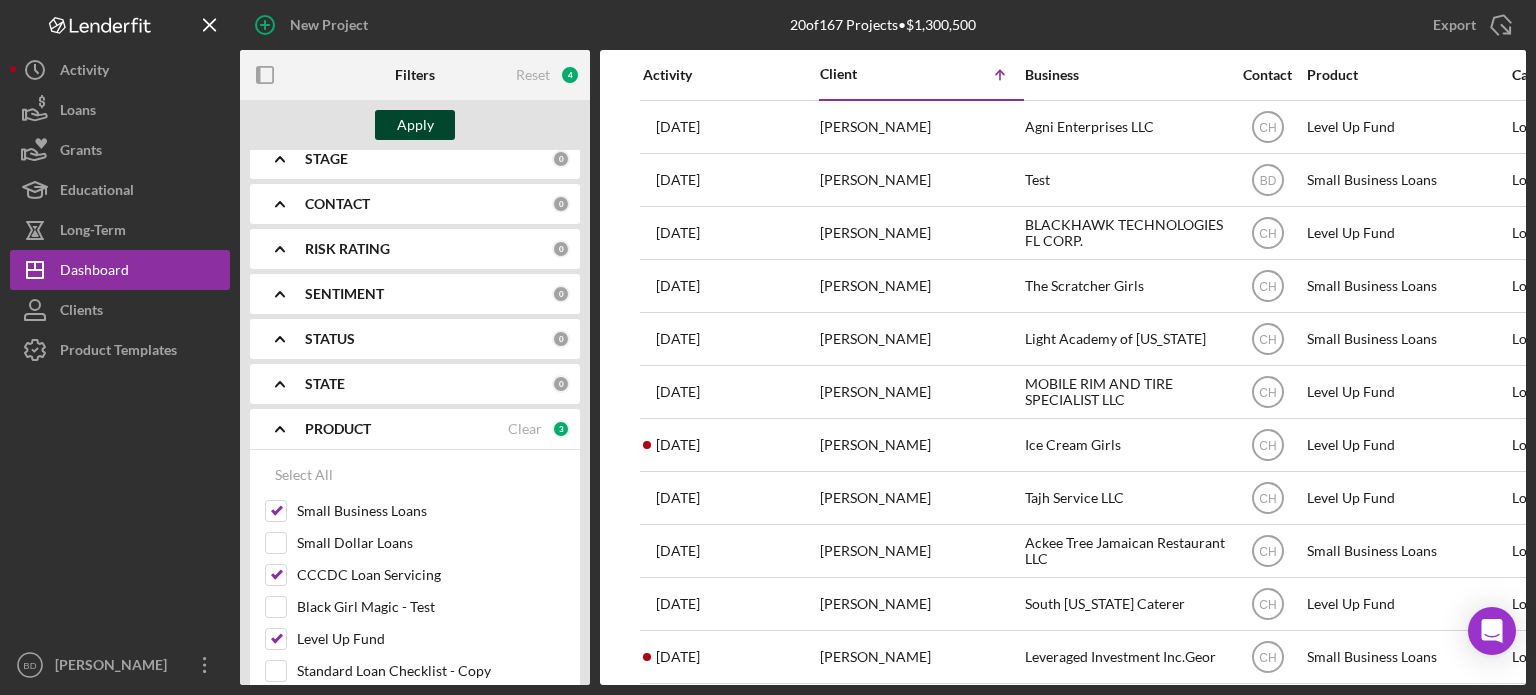 click on "Apply" at bounding box center [415, 125] 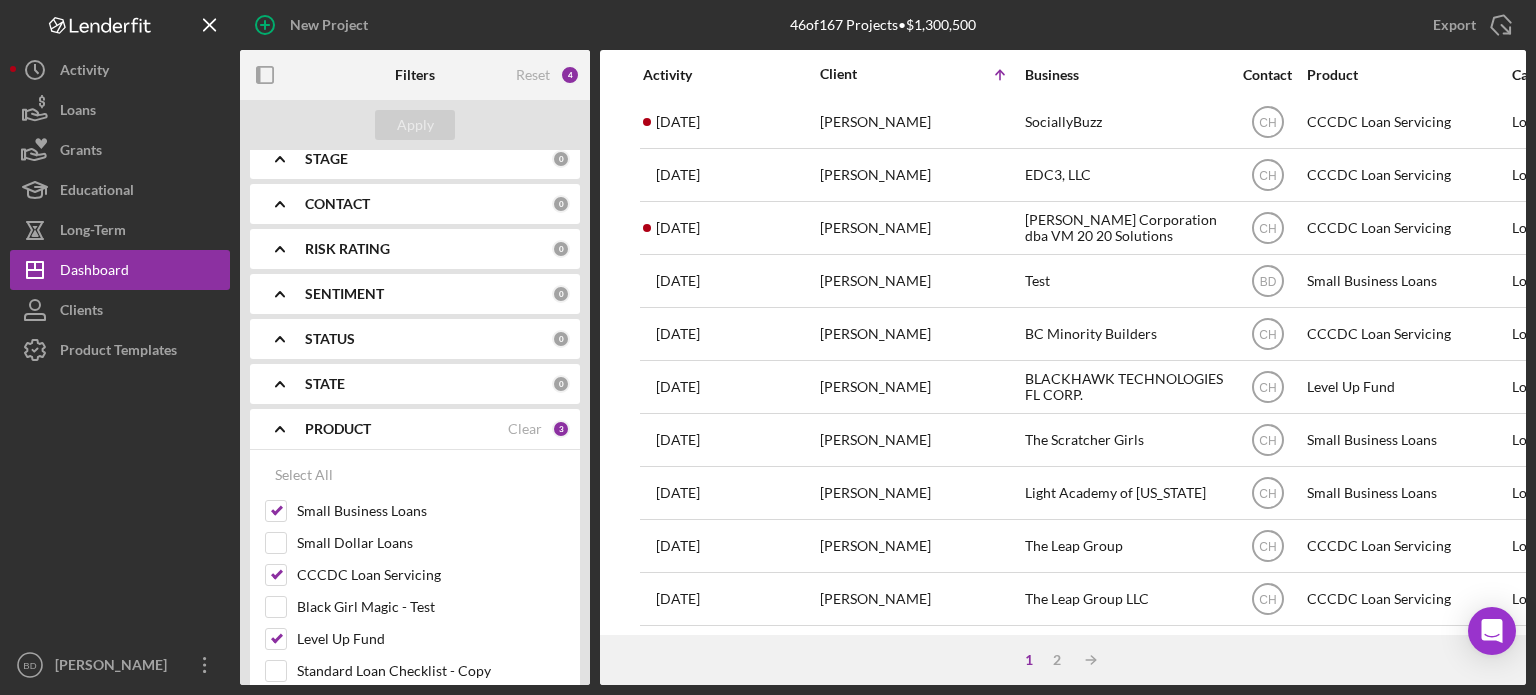 scroll, scrollTop: 400, scrollLeft: 0, axis: vertical 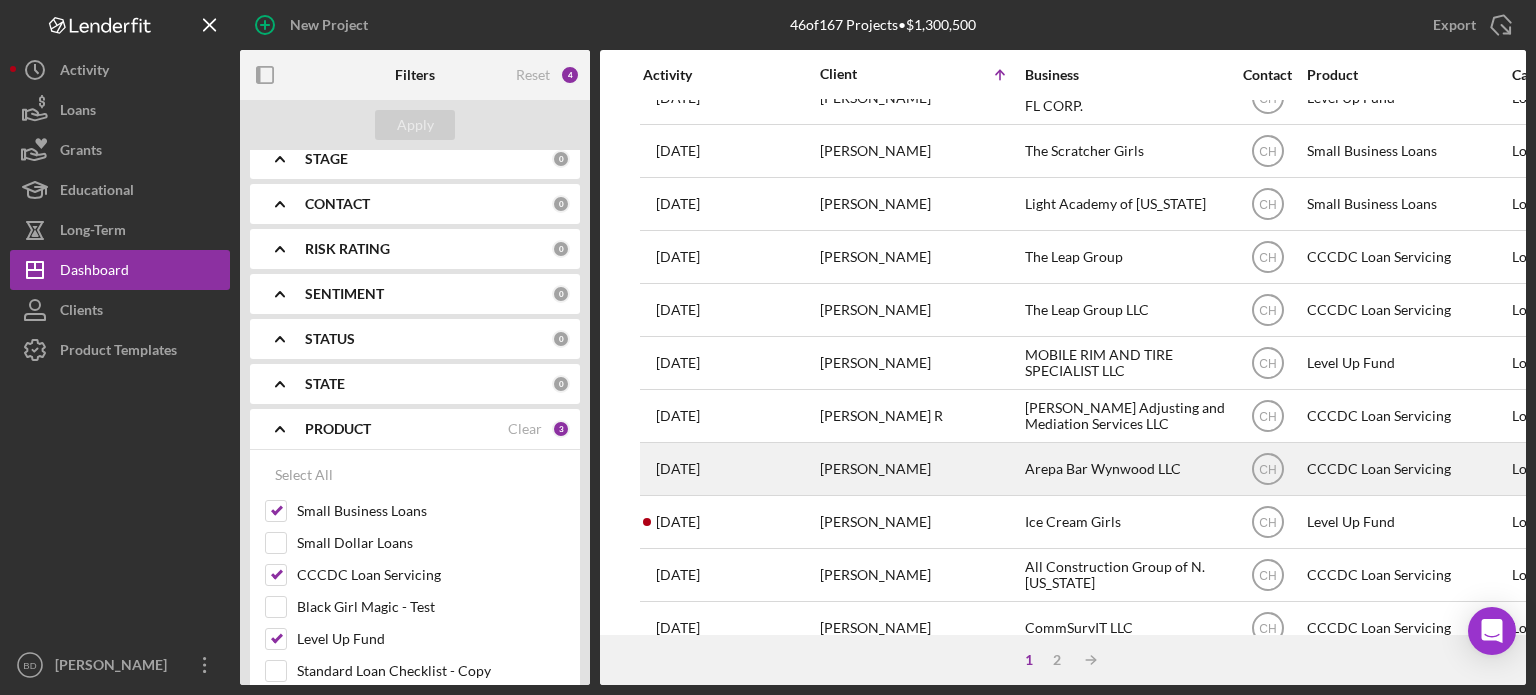 click on "[PERSON_NAME]" at bounding box center (920, 469) 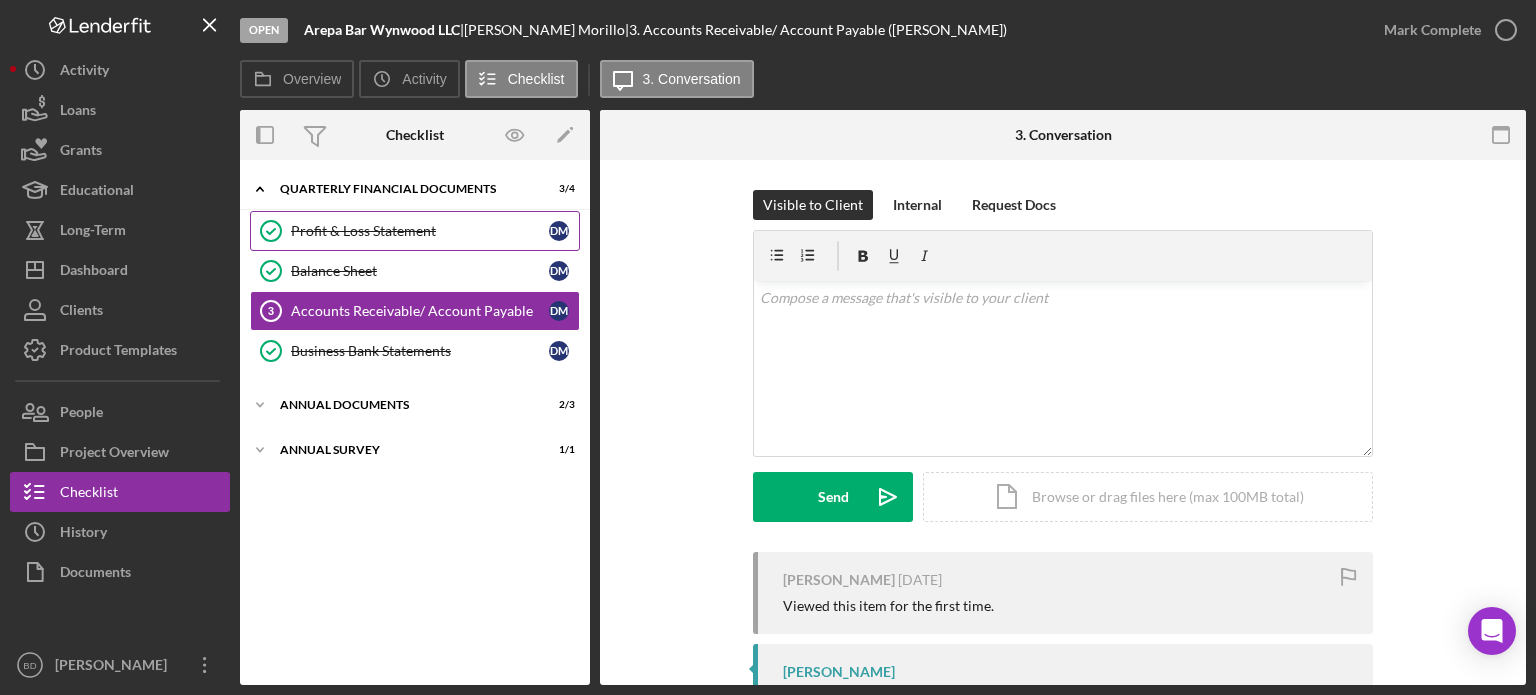 click on "Profit & Loss Statement Profit & Loss Statement [PERSON_NAME]" at bounding box center (415, 231) 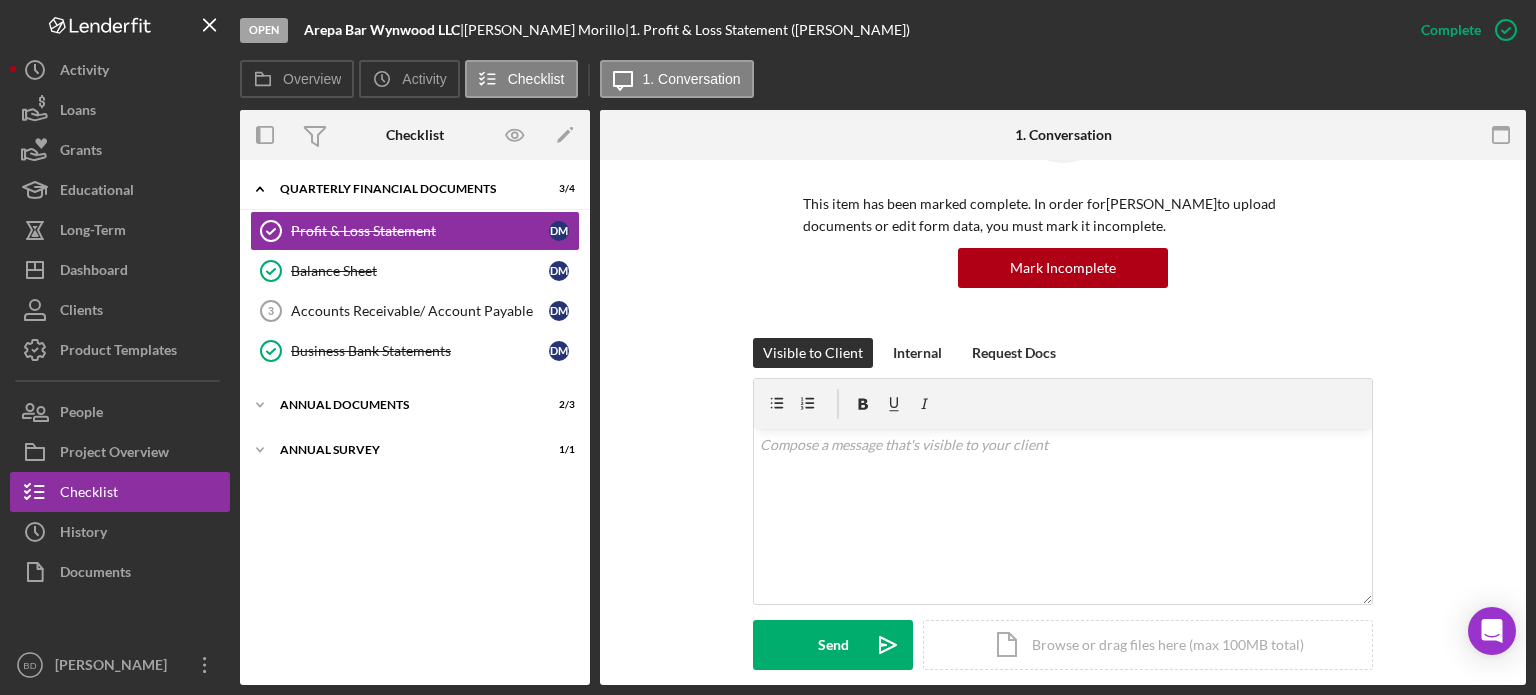scroll, scrollTop: 400, scrollLeft: 0, axis: vertical 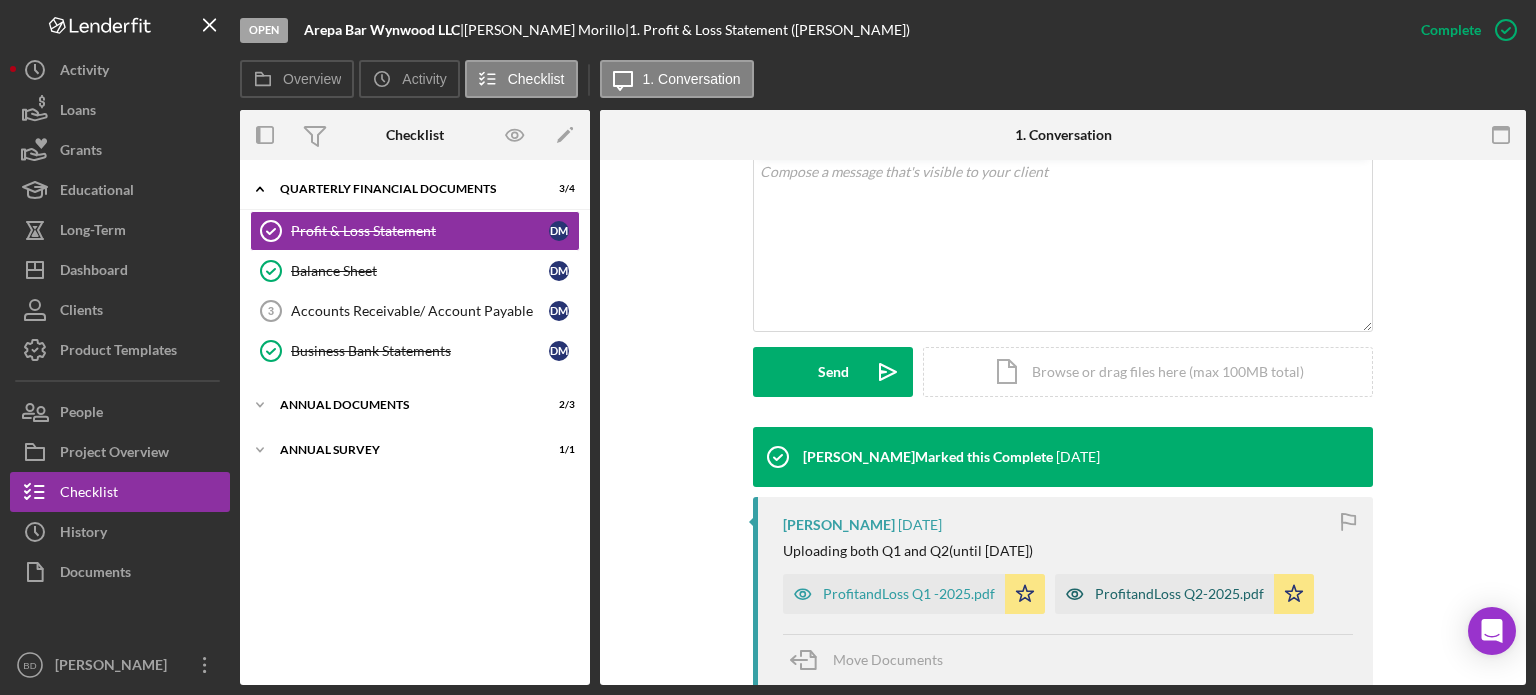 click on "ProfitandLoss Q2-2025.pdf" at bounding box center (1179, 594) 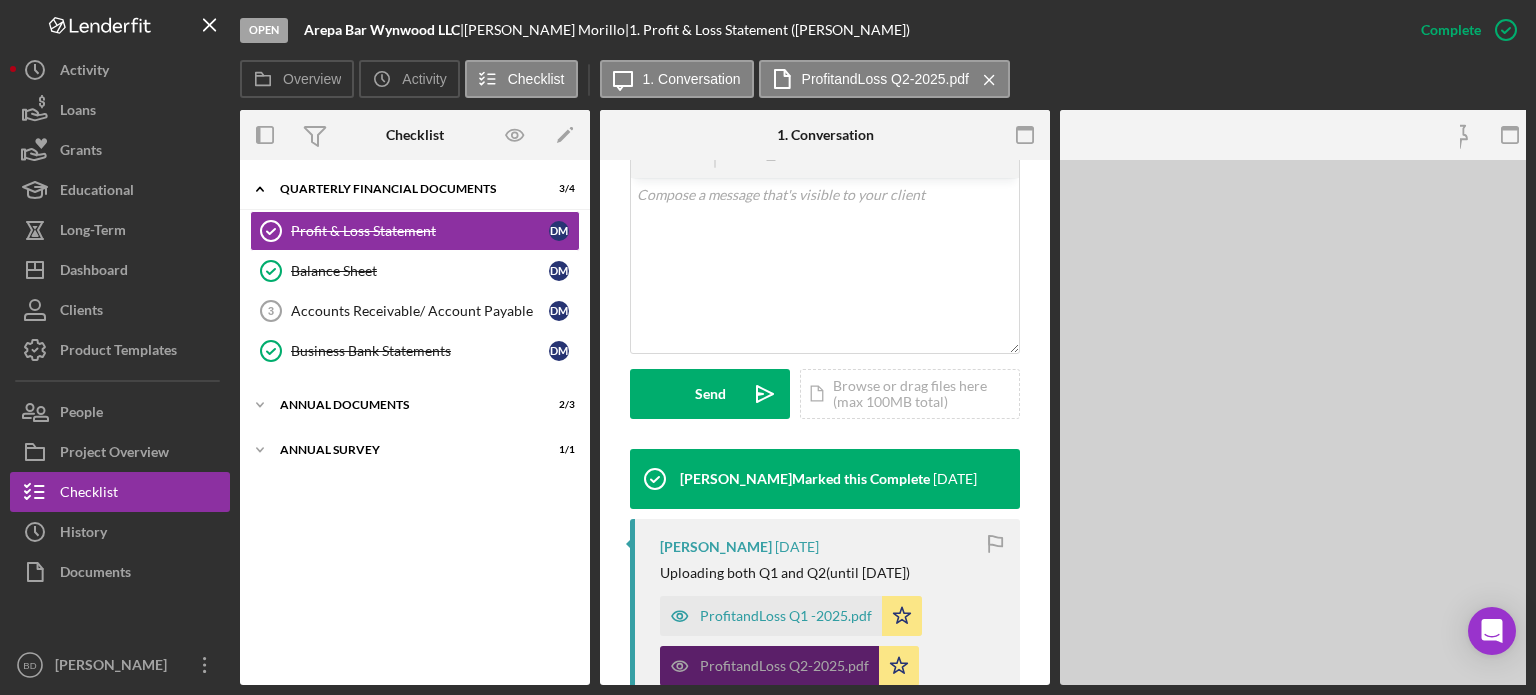 scroll, scrollTop: 422, scrollLeft: 0, axis: vertical 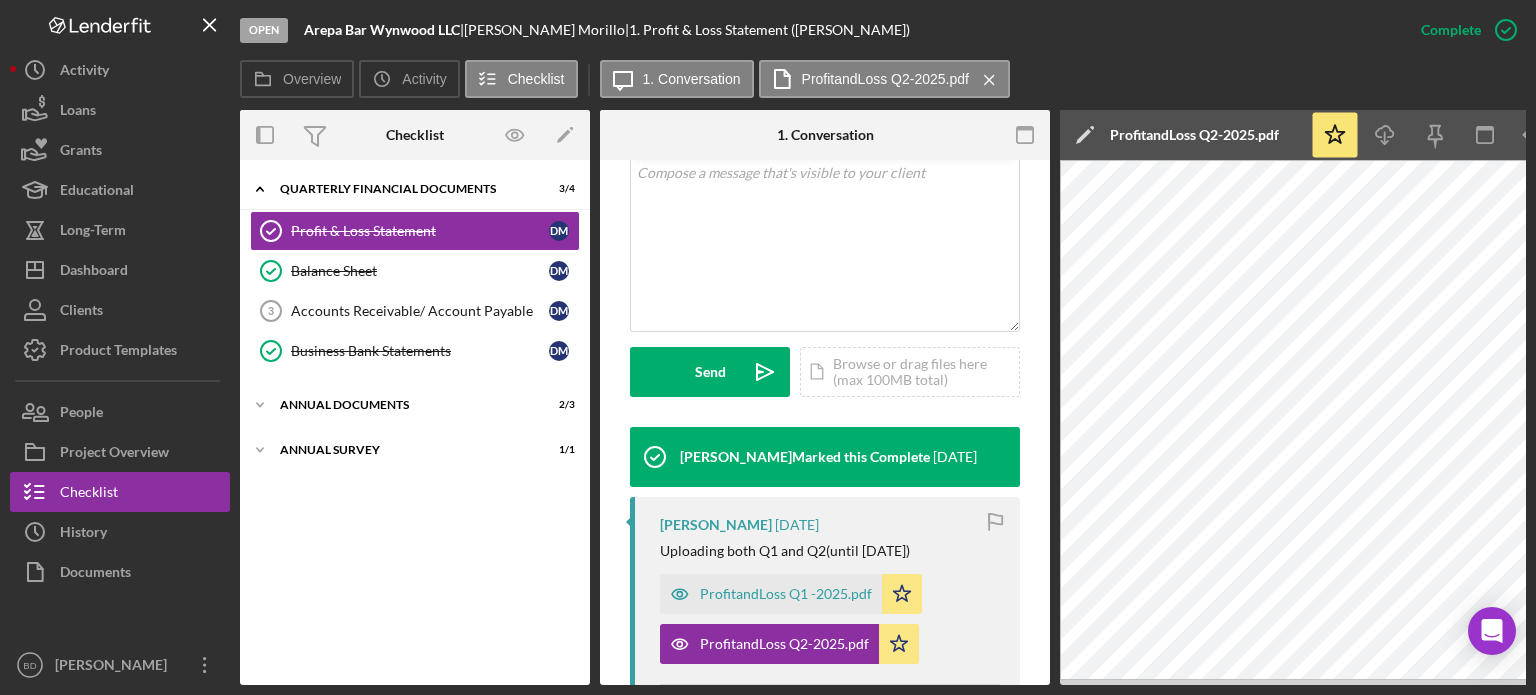 drag, startPoint x: 1240, startPoint y: 687, endPoint x: 1446, endPoint y: 691, distance: 206.03883 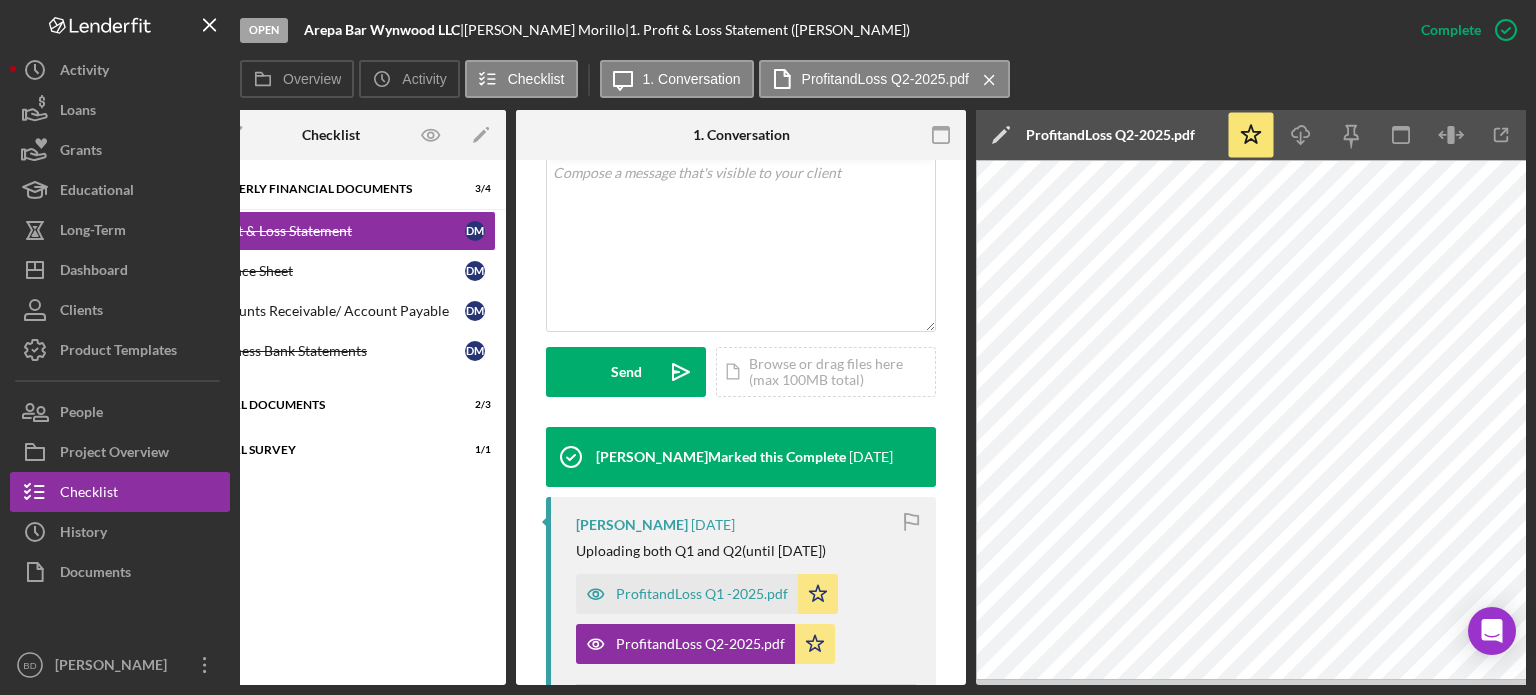 scroll, scrollTop: 0, scrollLeft: 133, axis: horizontal 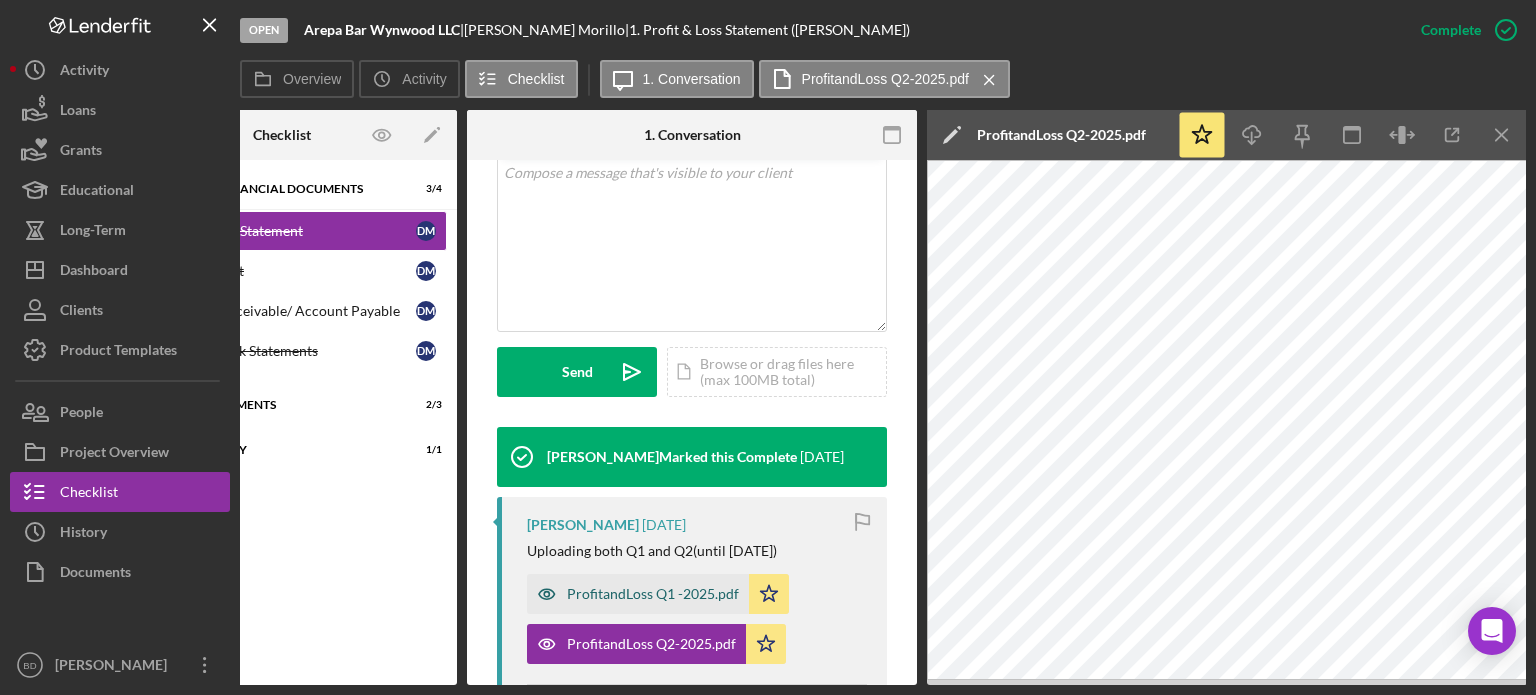 click 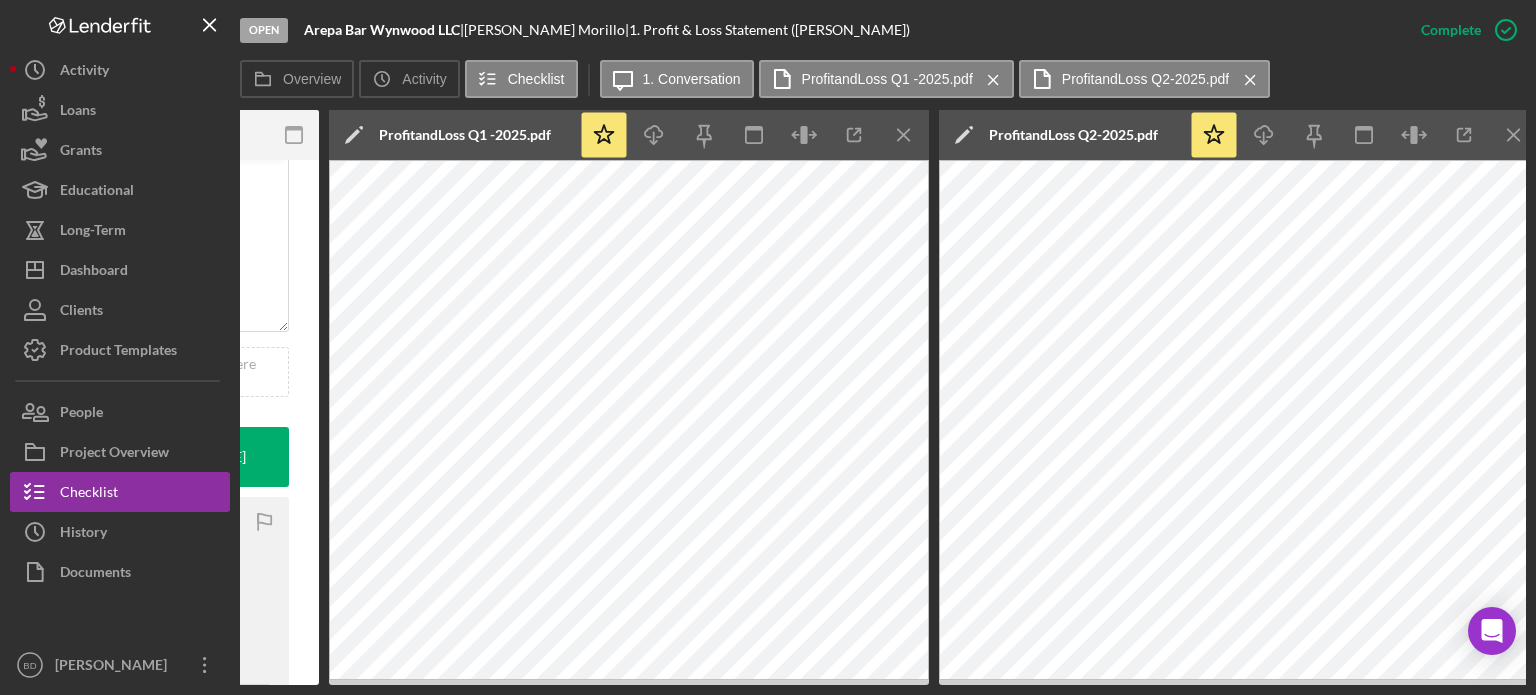 scroll, scrollTop: 0, scrollLeft: 726, axis: horizontal 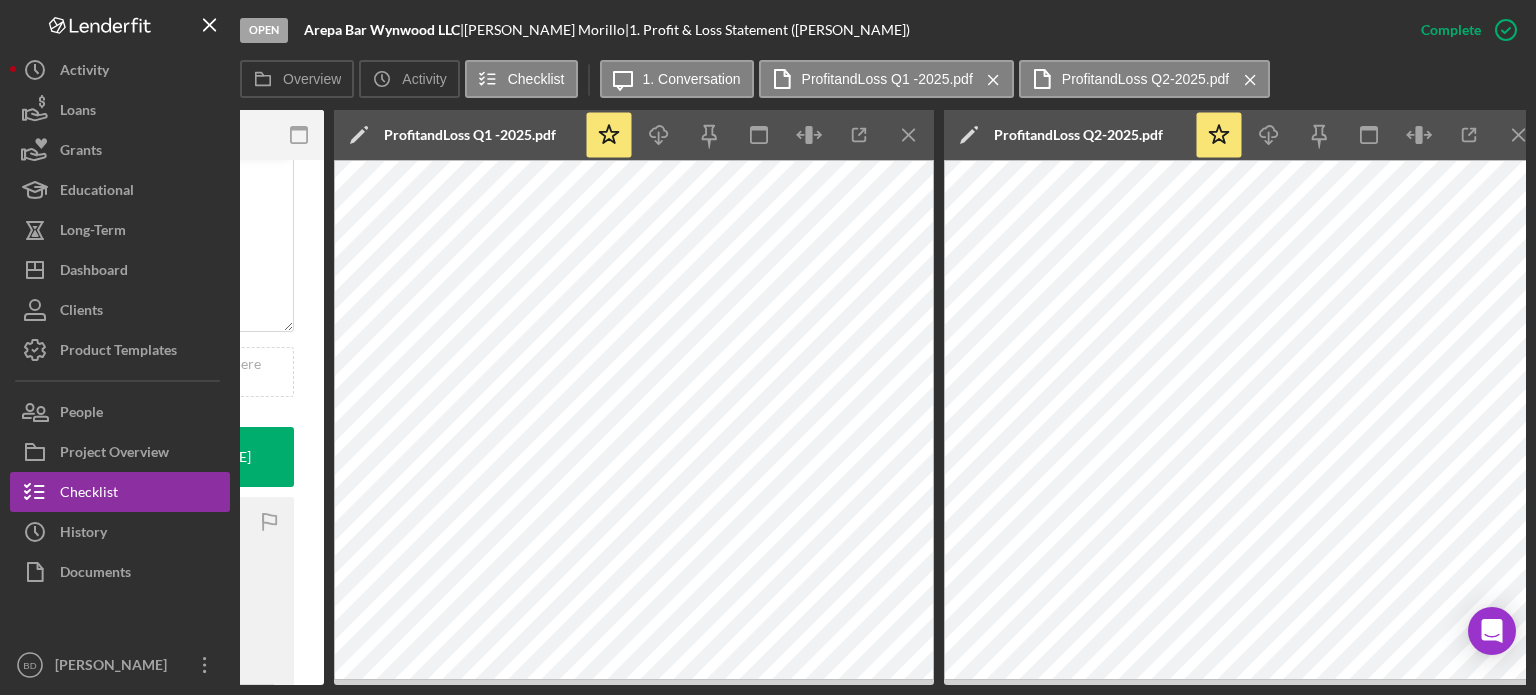 click on "Open Arepa Bar Wynwood LLC   |   [PERSON_NAME]   |   1. Profit & Loss Statement ([PERSON_NAME]) Complete Mark Incomplete Overview Icon/History Activity Checklist Icon/Message 1. Conversation ProfitandLoss Q1 -2025.pdf Icon/Menu Close ProfitandLoss Q2-2025.pdf Icon/Menu Close Overview Overview Edit Icon/Edit Status Ongoing Risk Rating Sentiment Rating 5 Product CCCDC Loan Servicing Created Date [DATE] Started Date [DATE] Closing Goal Contact Icon/User Photo CH [PERSON_NAME] Account Executive Stage Open Weekly Status Update Yes Inactivity Alerts Yes Resolution Edit Icon/Edit Resolved On Resolution New Activity No new activity. Checklist Icon/Edit Icon/Expander Quarterly Financial Documents 3 / 4 Profit & Loss Statement Profit & Loss Statement [PERSON_NAME] Balance Sheet Balance Sheet [PERSON_NAME] Accounts Receivable/ Account Payable 3 Accounts Receivable/ Account Payable [PERSON_NAME] Business Bank Statements Business Bank Statements [PERSON_NAME] Icon/Expander Annual Documents 2 / 3 Icon/Expander Annual Survey 1 / 1 1. Conversation" at bounding box center (768, 347) 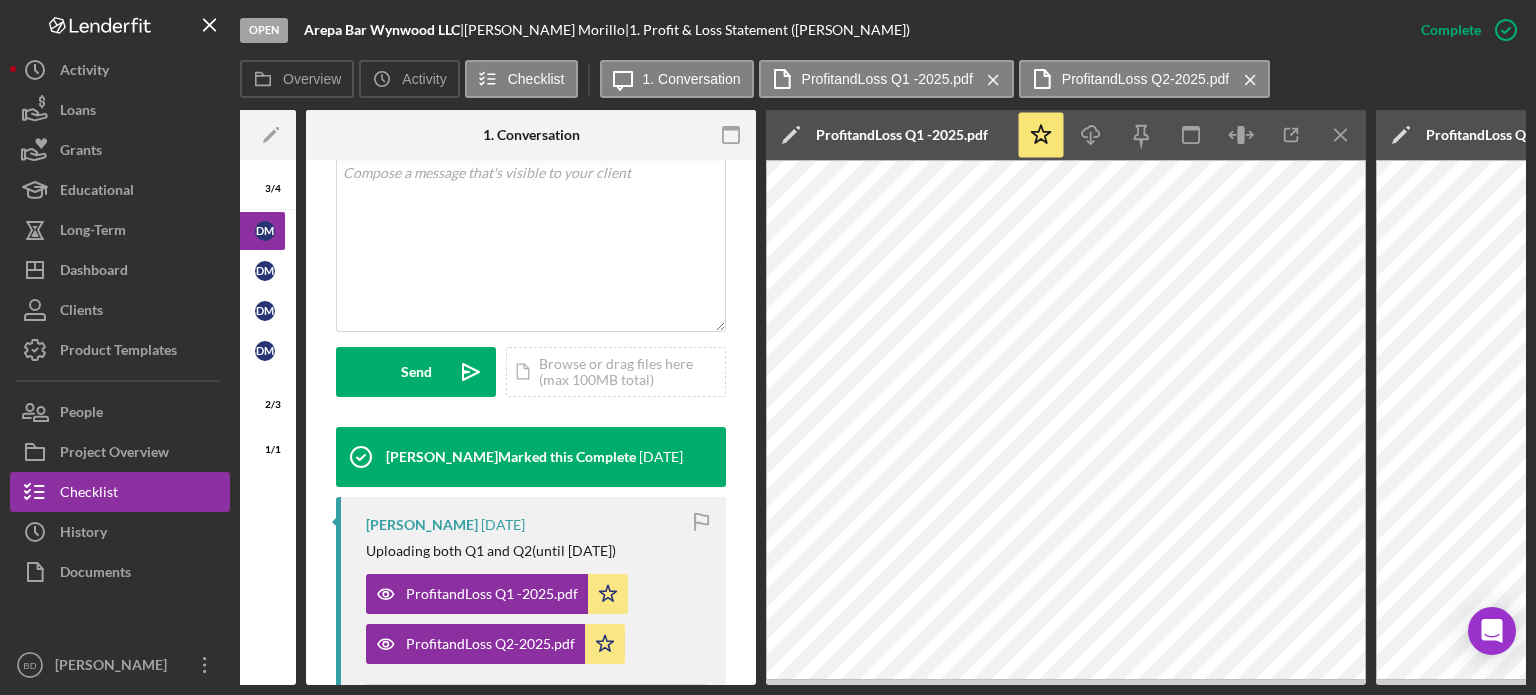 scroll, scrollTop: 0, scrollLeft: 226, axis: horizontal 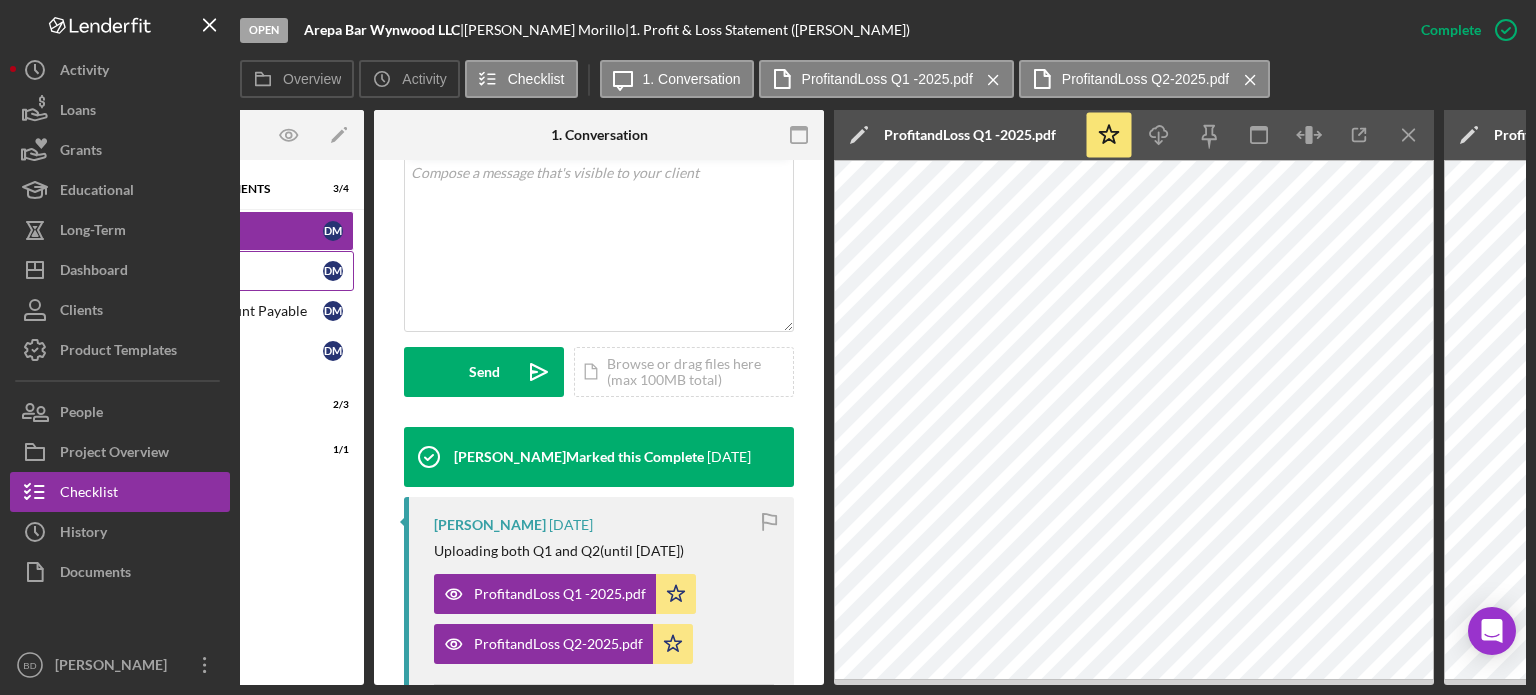 click on "Balance Sheet Balance Sheet [PERSON_NAME]" at bounding box center [189, 271] 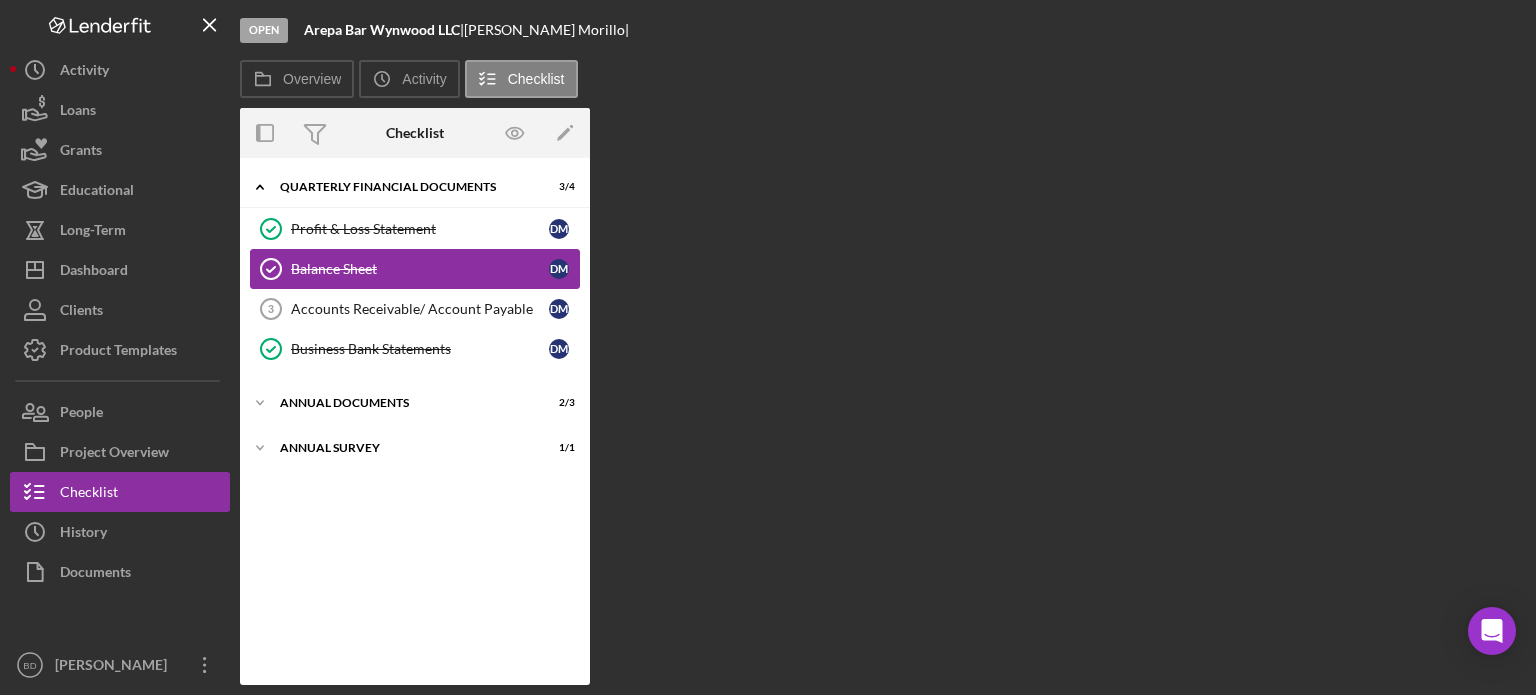scroll, scrollTop: 0, scrollLeft: 0, axis: both 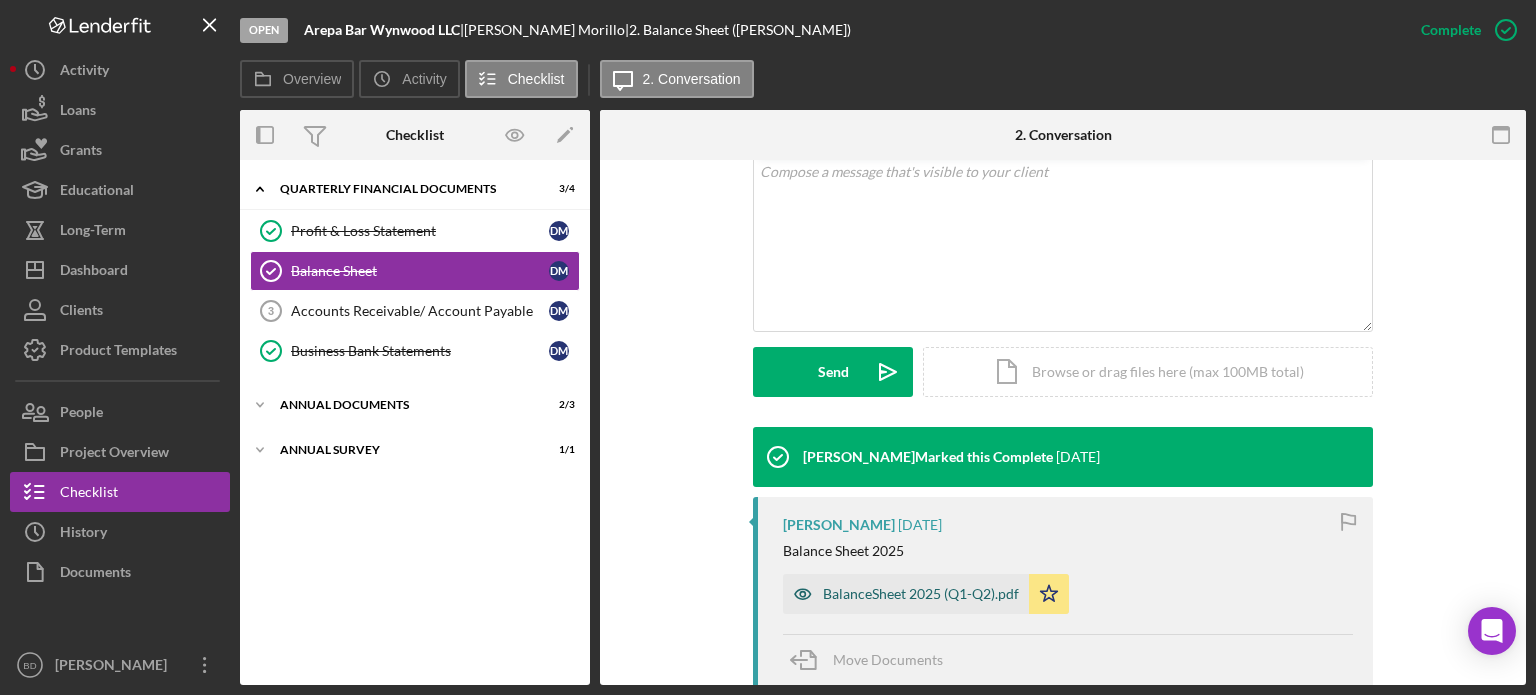 click 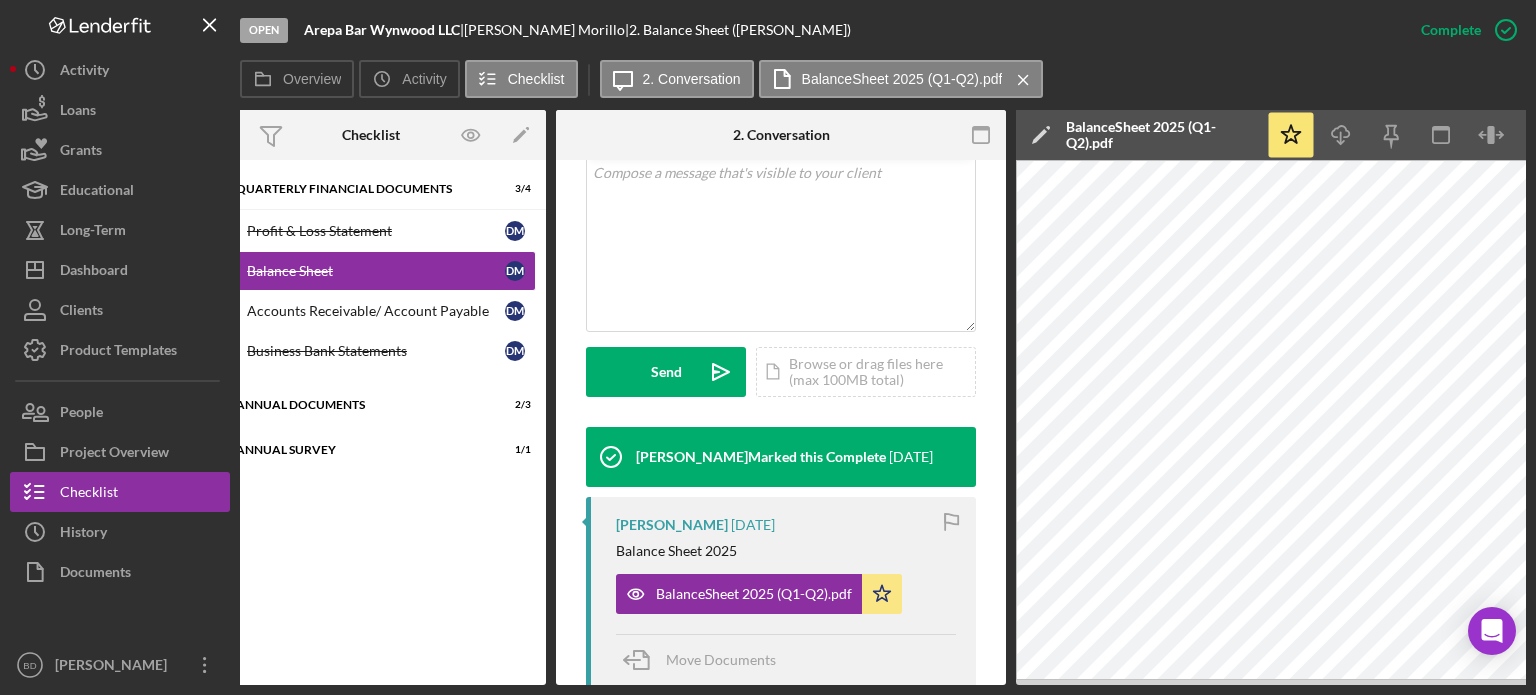 scroll, scrollTop: 0, scrollLeft: 133, axis: horizontal 